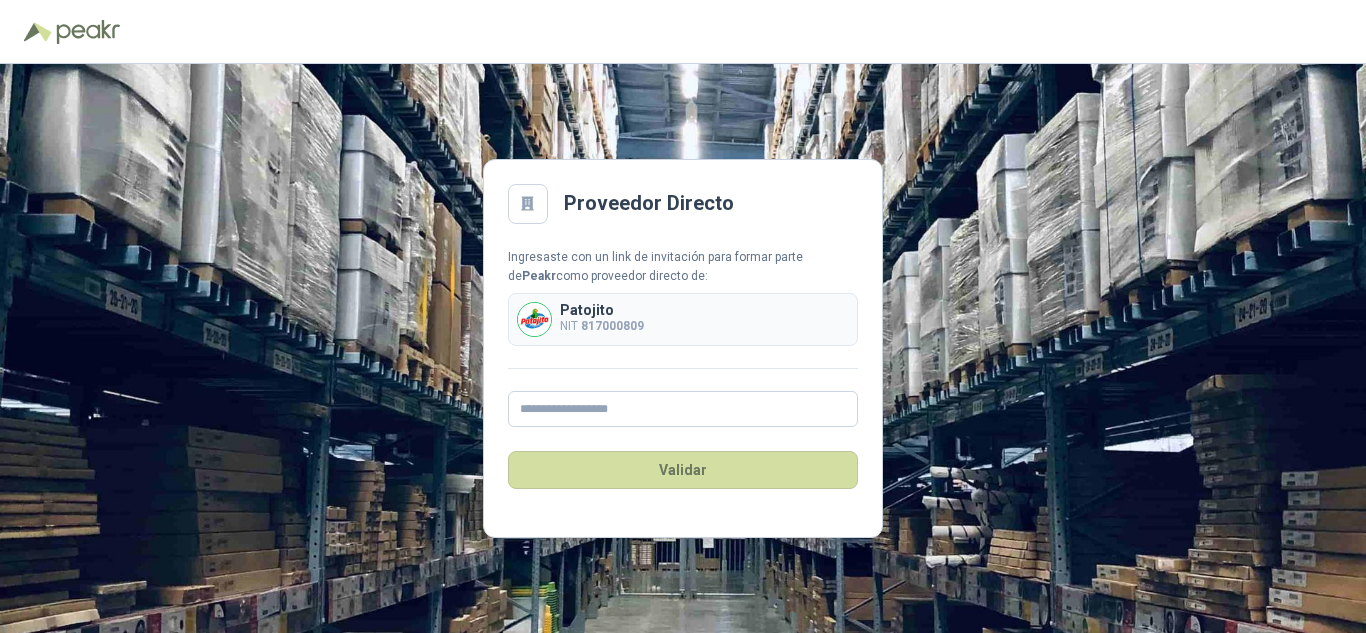 scroll, scrollTop: 0, scrollLeft: 0, axis: both 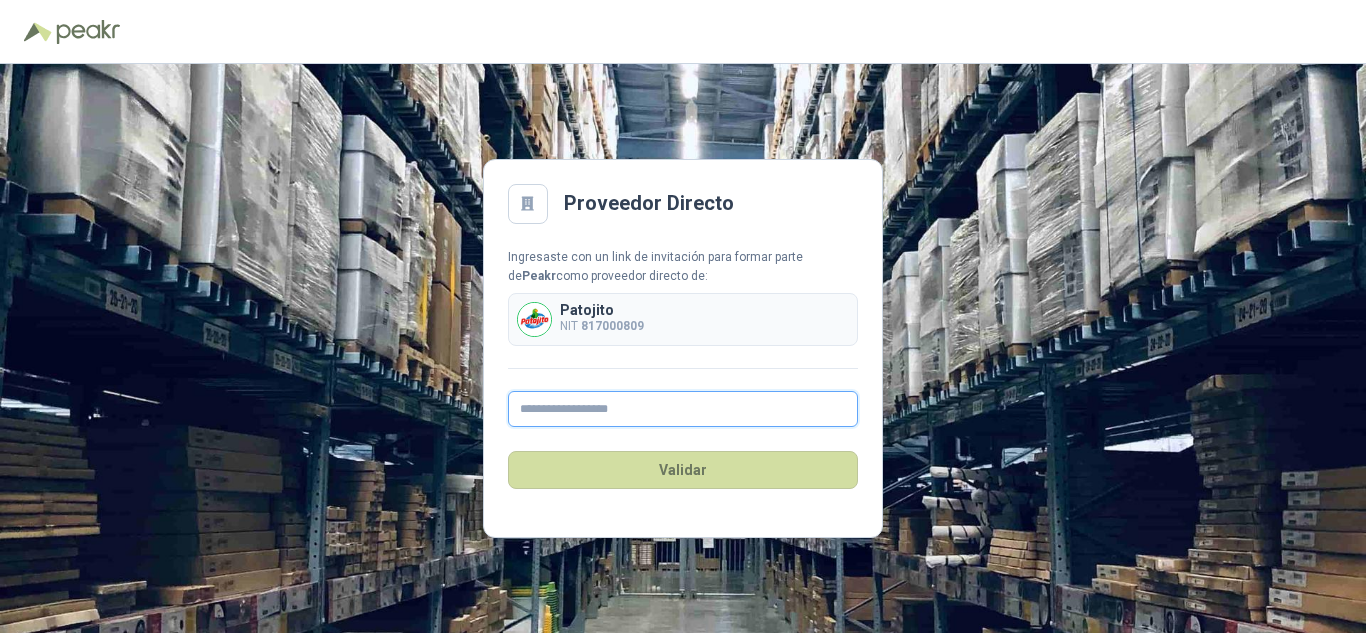 click at bounding box center [683, 409] 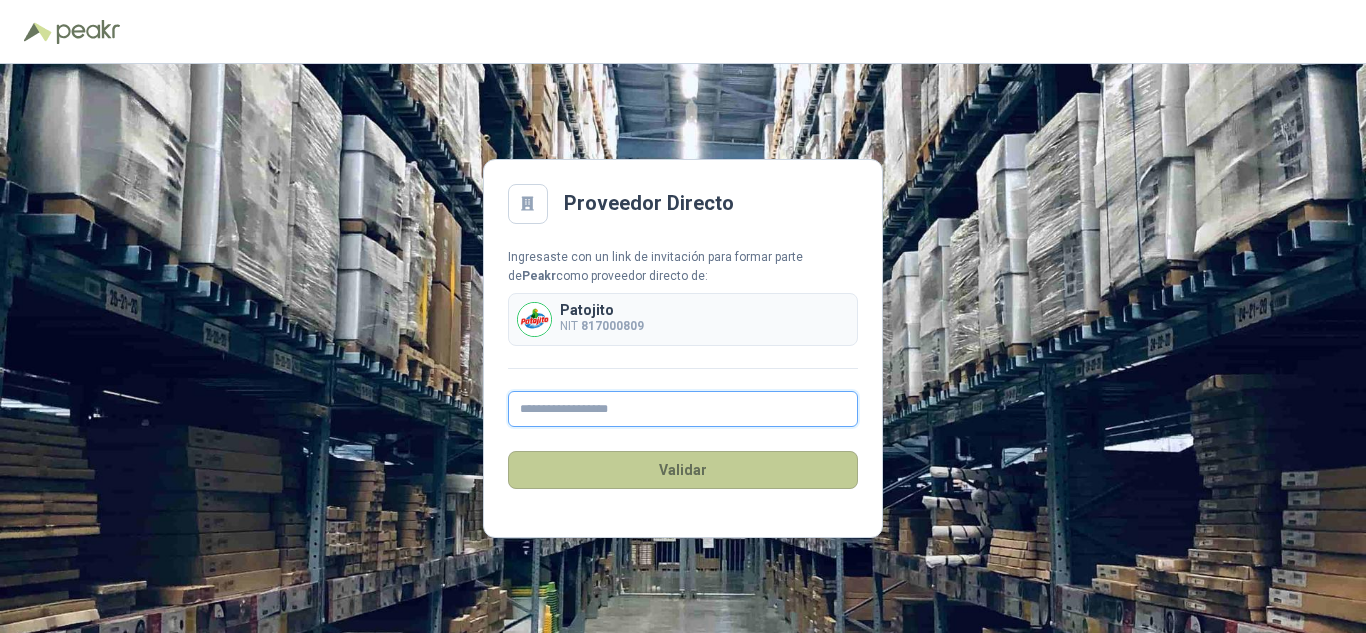 type on "**********" 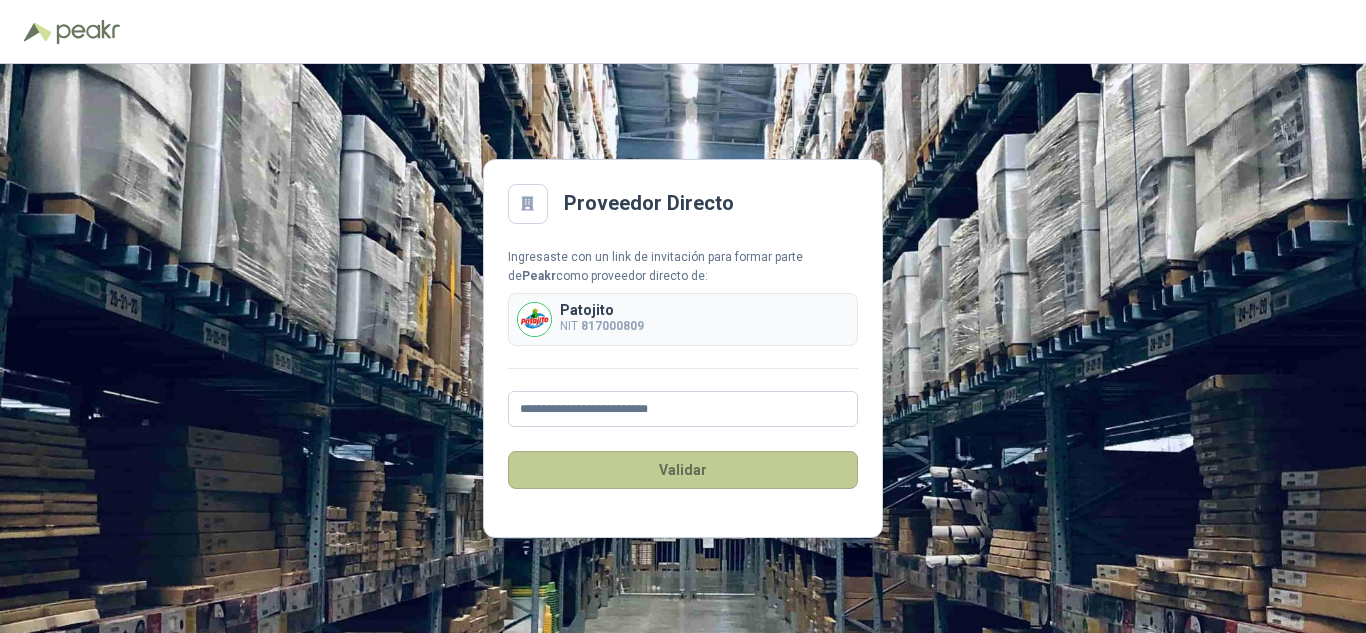 click on "Validar" at bounding box center [683, 470] 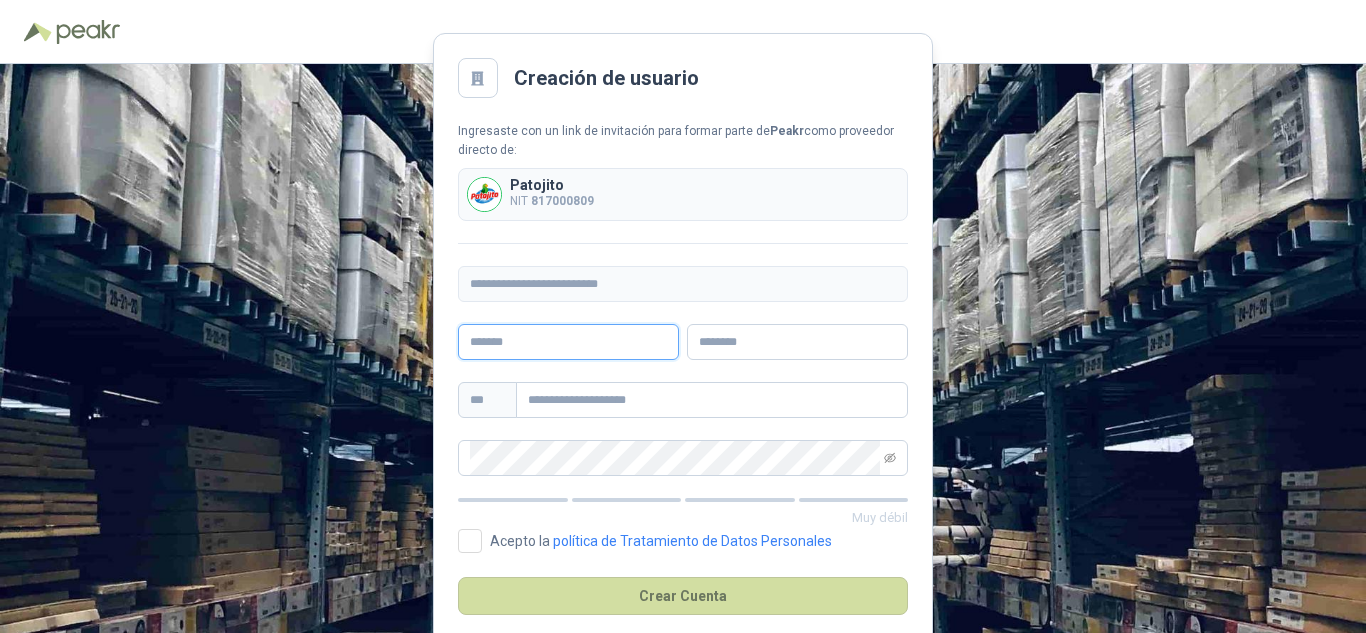 click at bounding box center [568, 342] 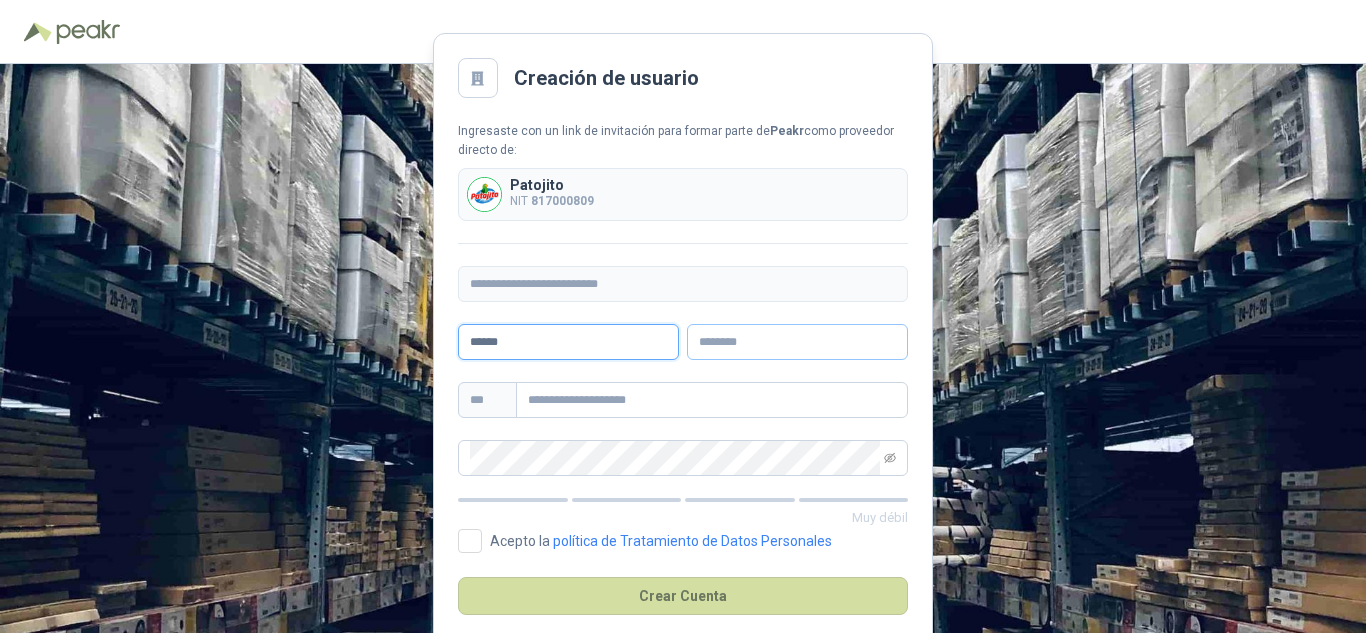 type on "******" 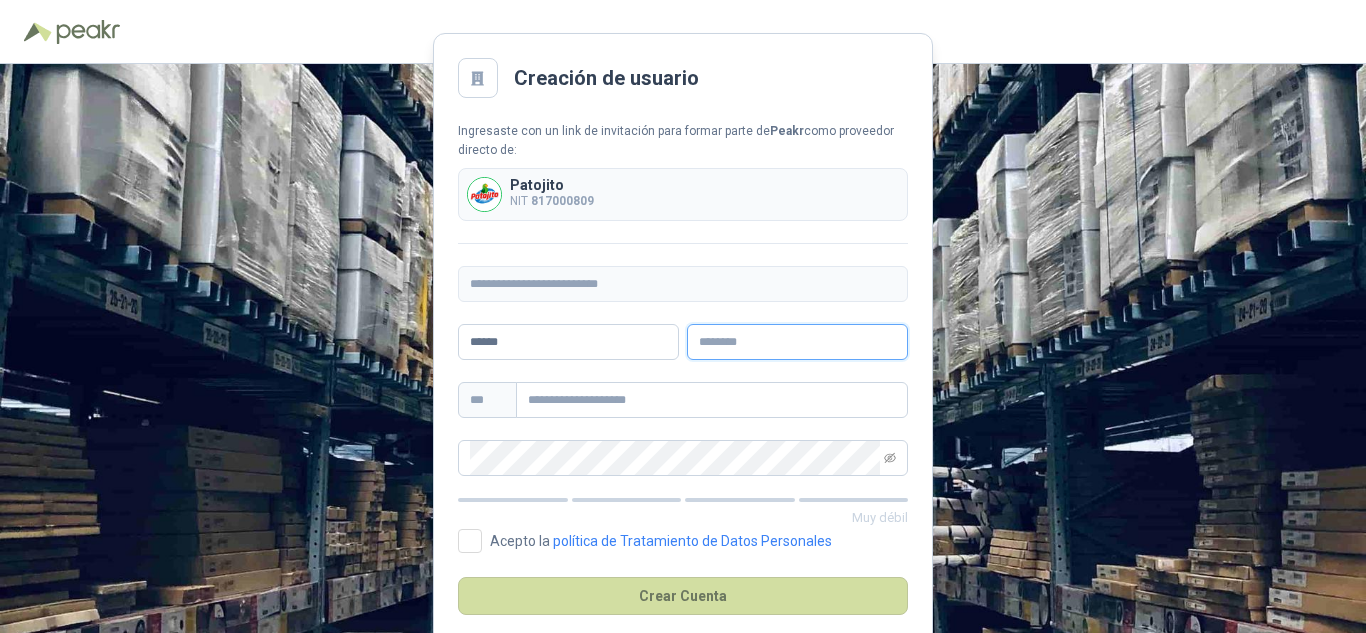 click at bounding box center (797, 342) 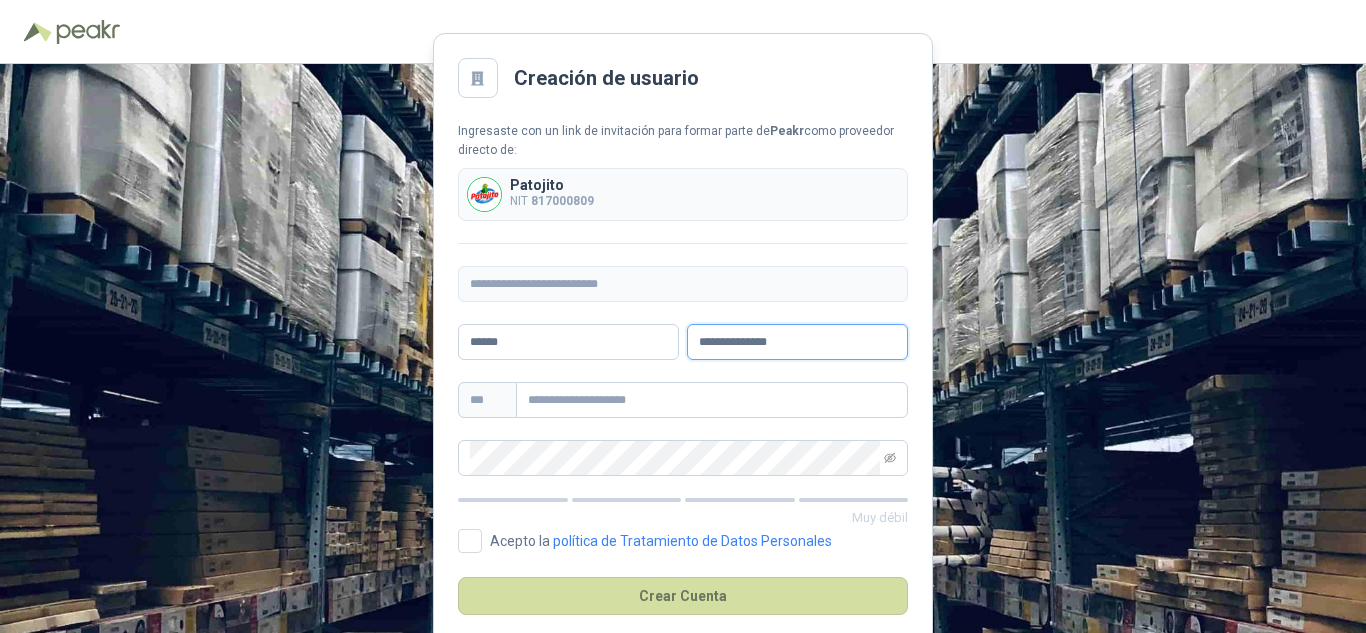 click on "**********" at bounding box center (797, 342) 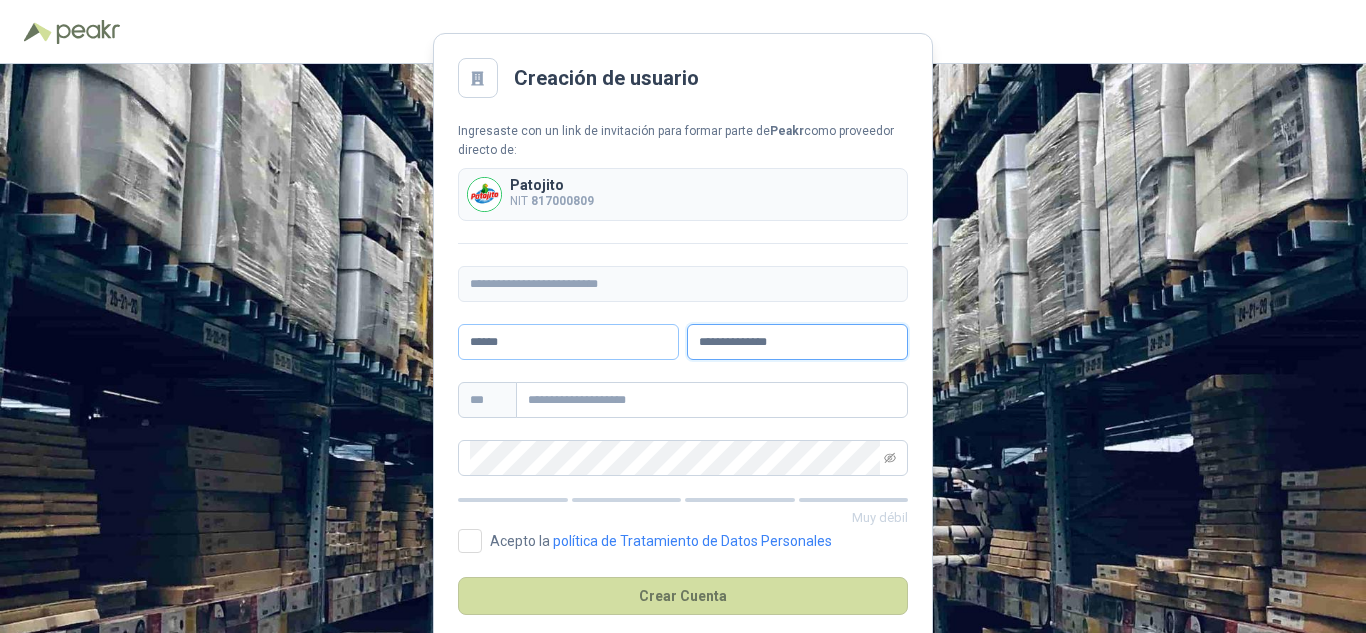 type on "**********" 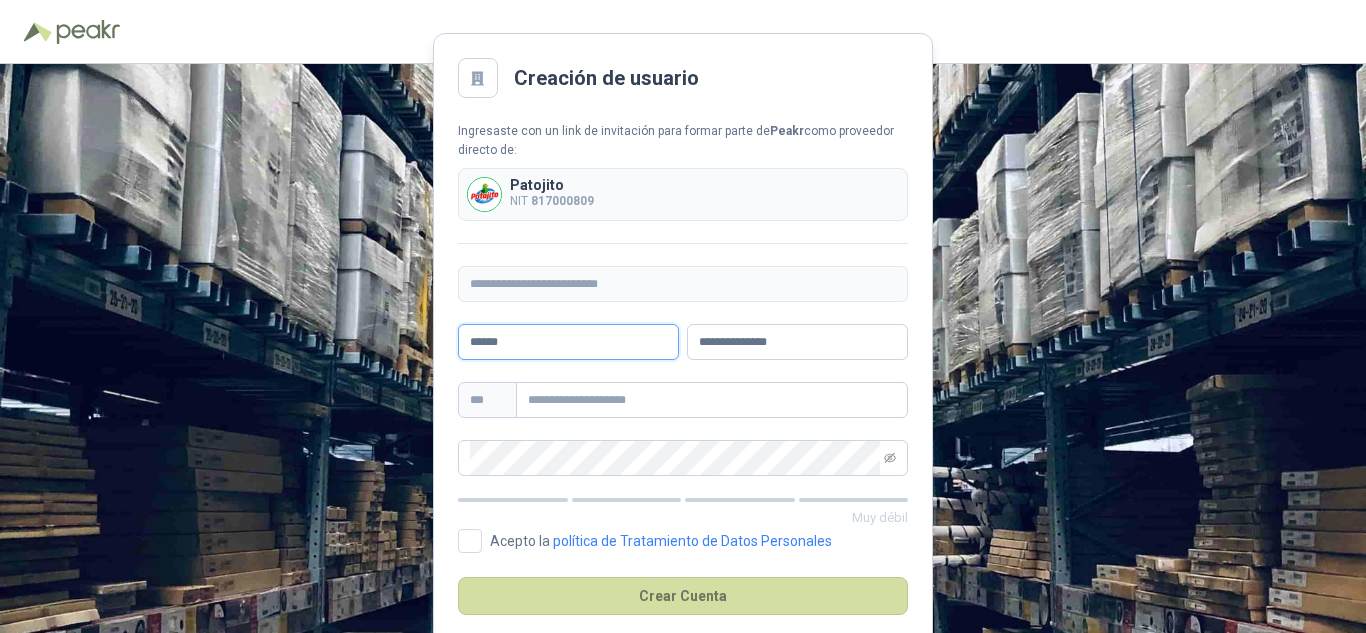 click on "******" at bounding box center (568, 342) 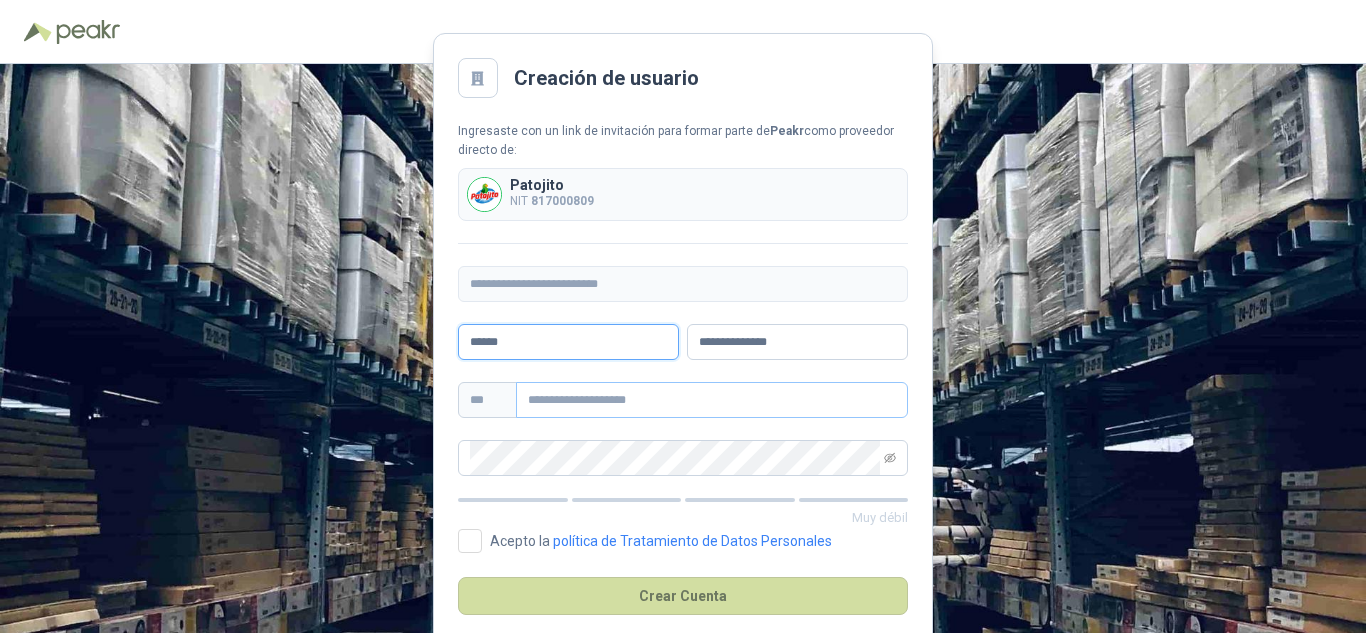 type on "******" 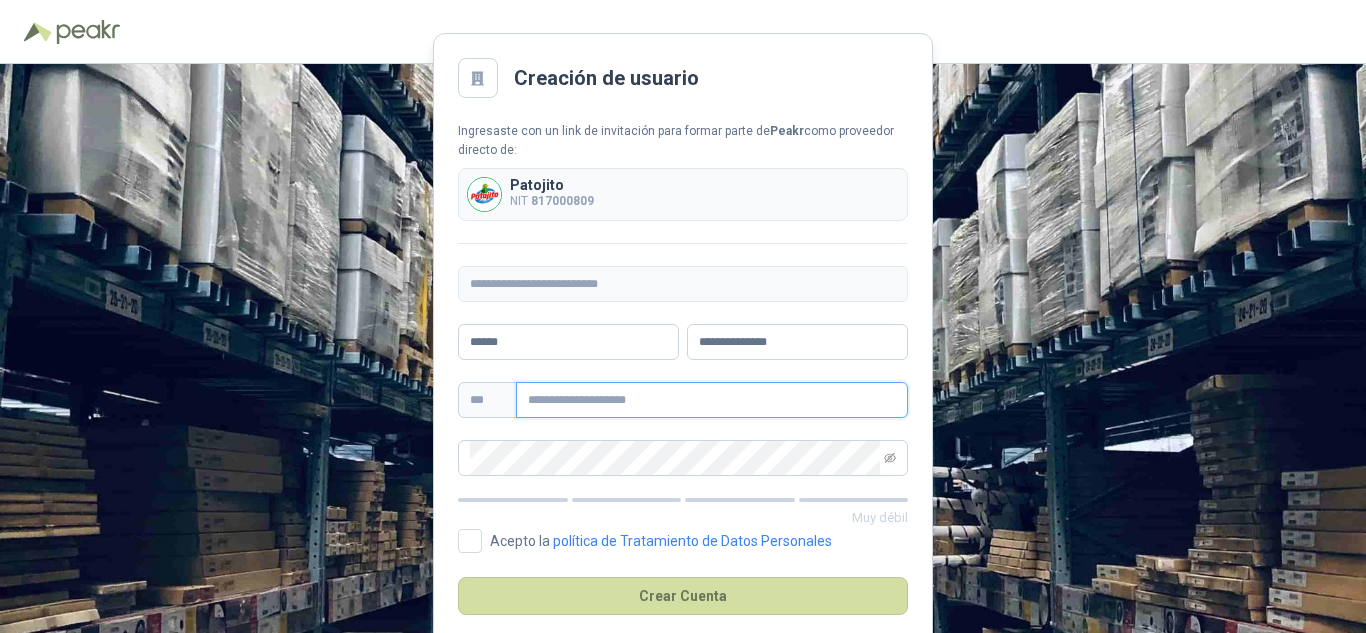 click at bounding box center (712, 400) 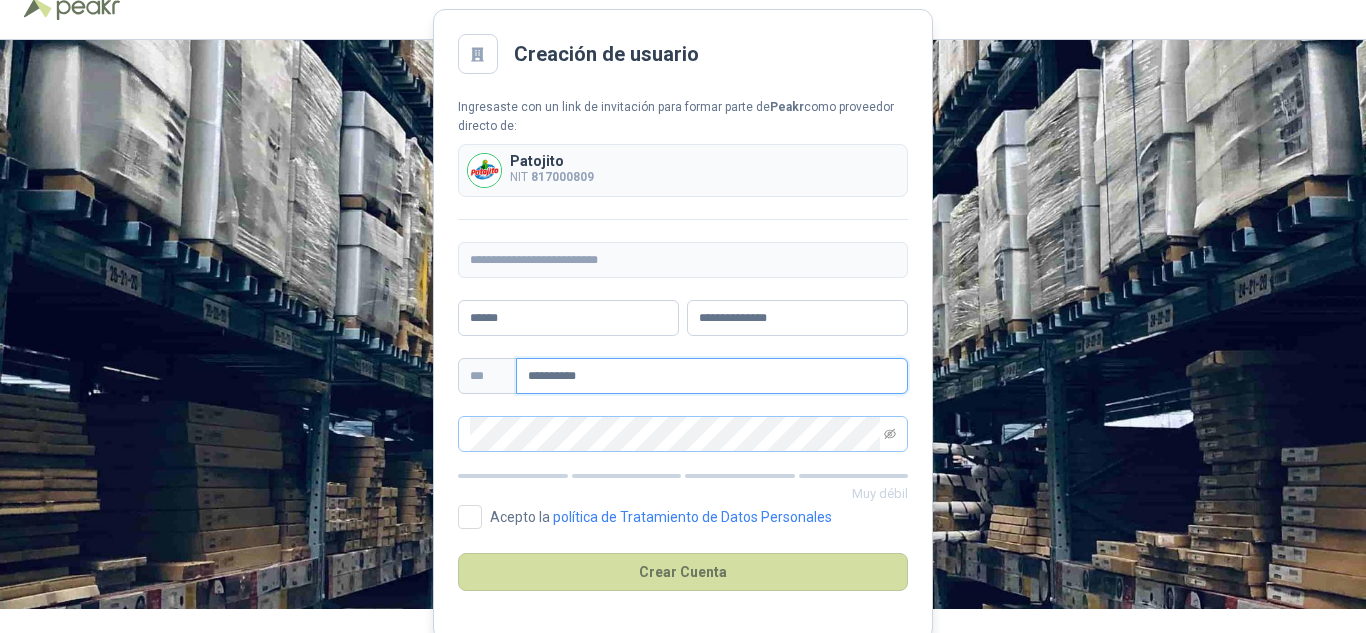 scroll, scrollTop: 31, scrollLeft: 0, axis: vertical 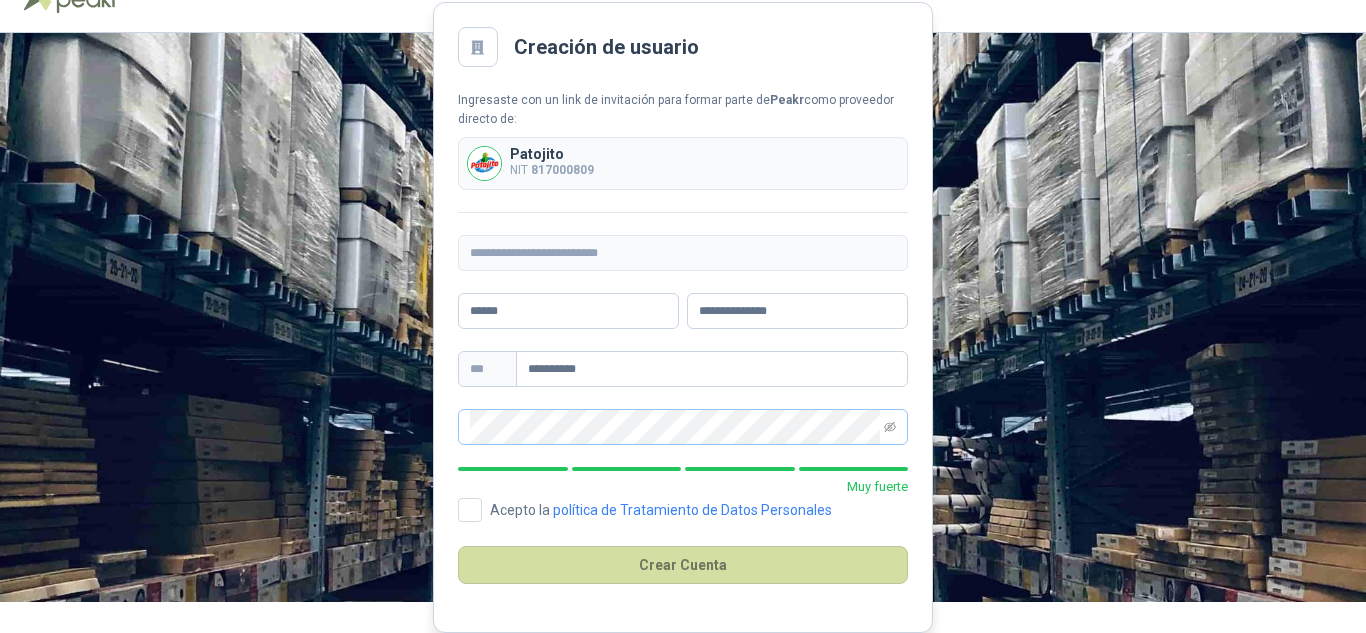 click at bounding box center [890, 427] 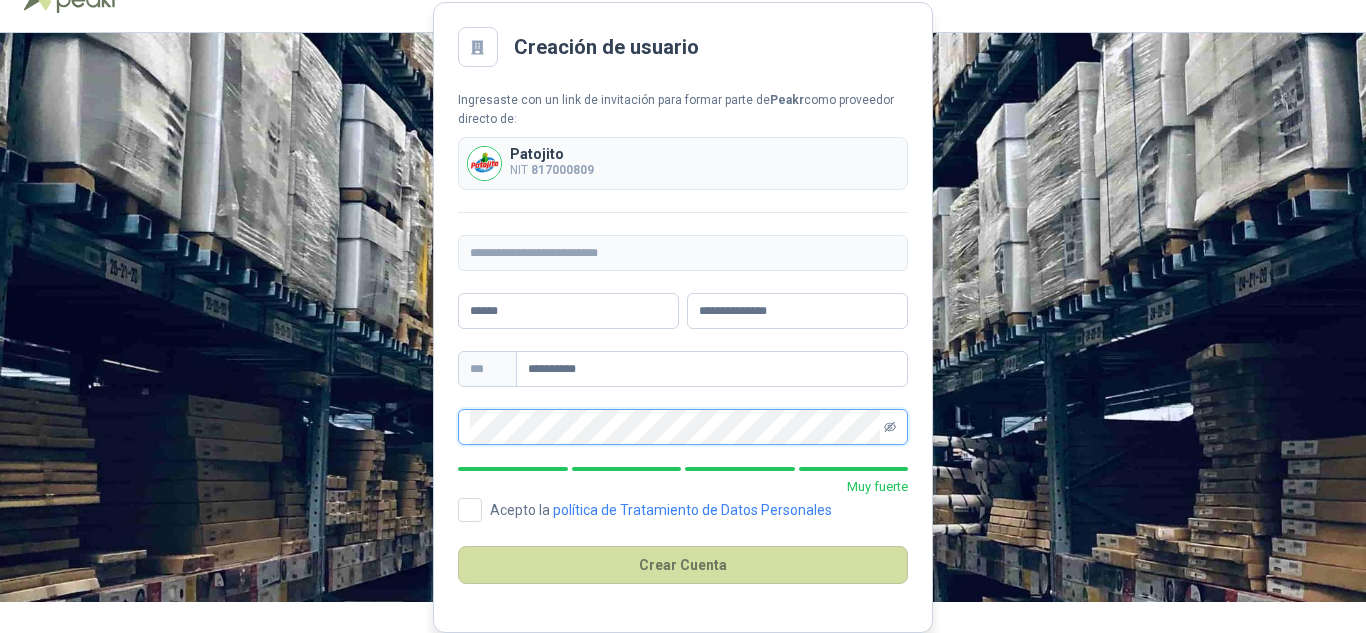 click 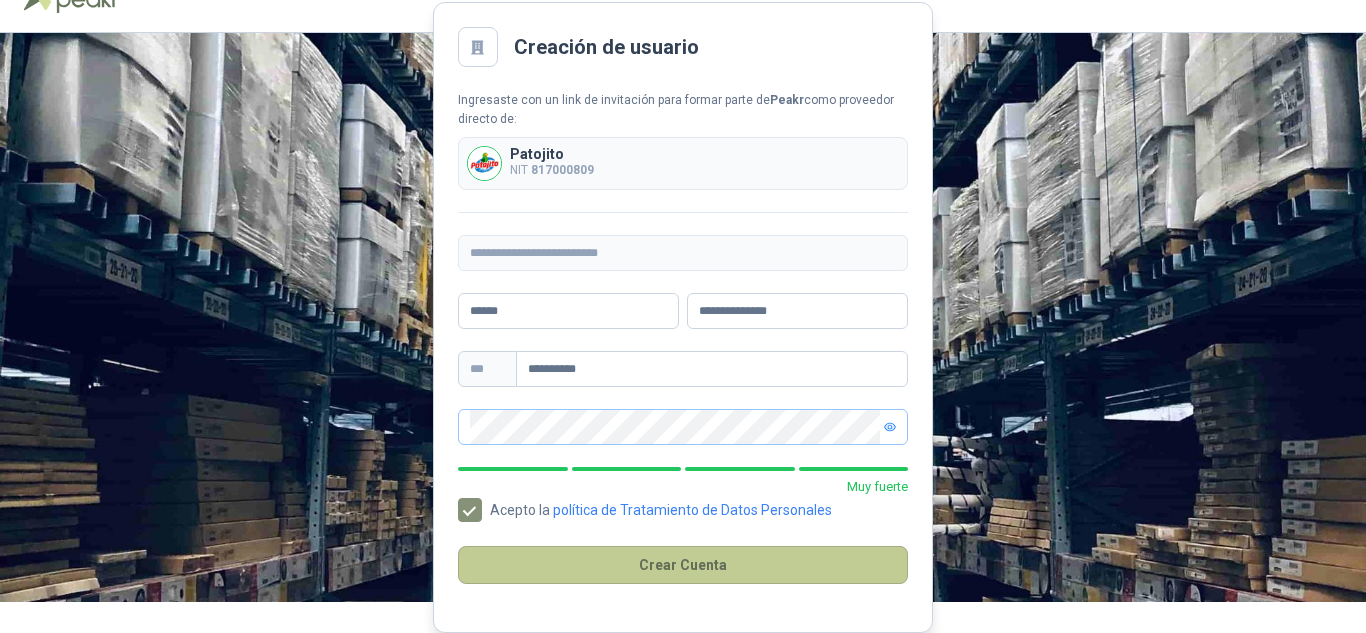 click on "Crear Cuenta" at bounding box center (683, 565) 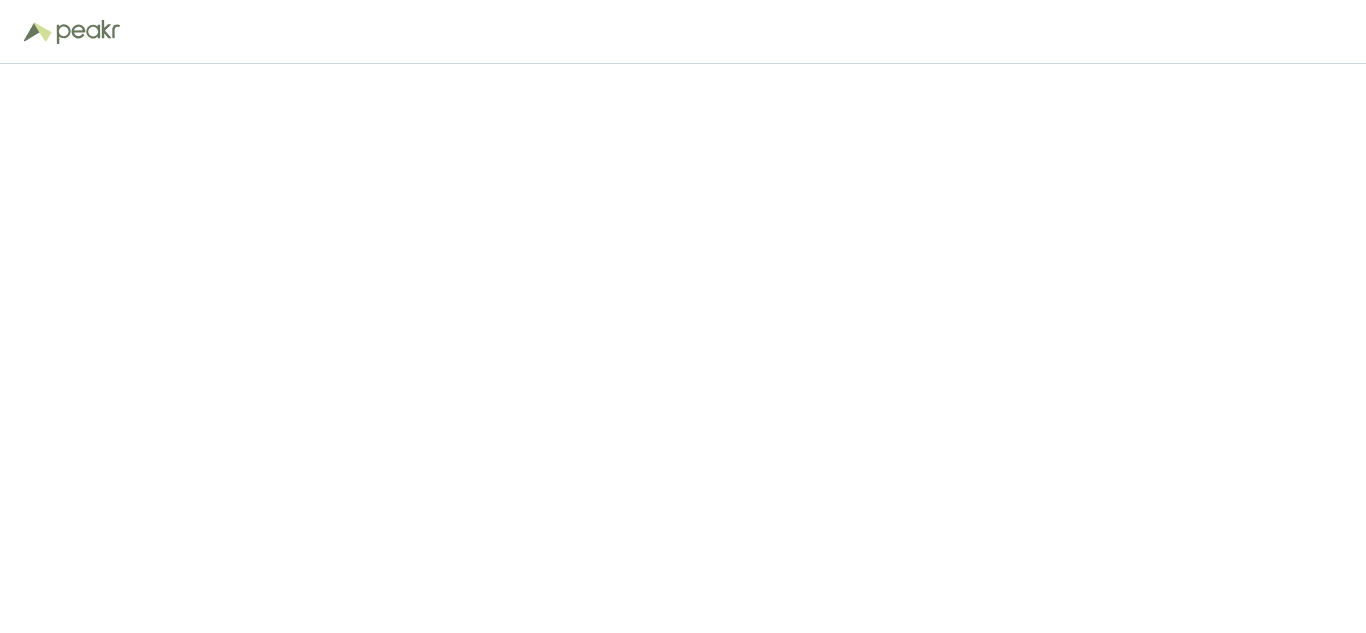 scroll, scrollTop: 0, scrollLeft: 0, axis: both 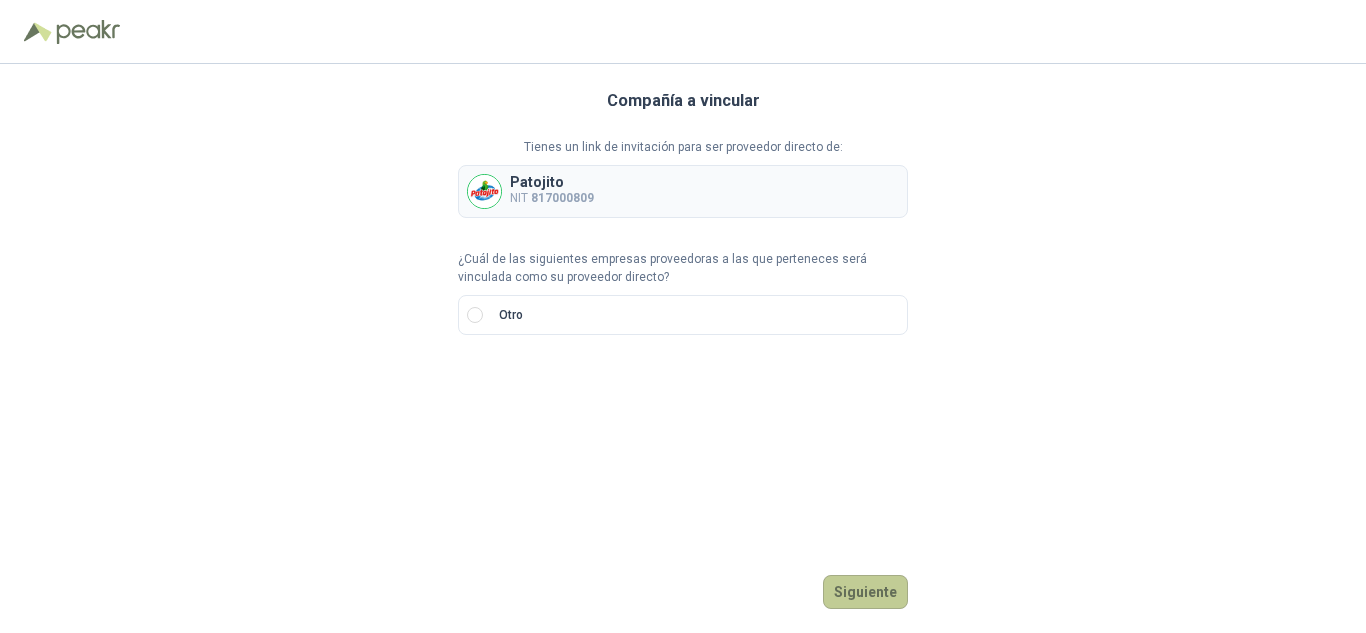 click on "Siguiente" at bounding box center (865, 592) 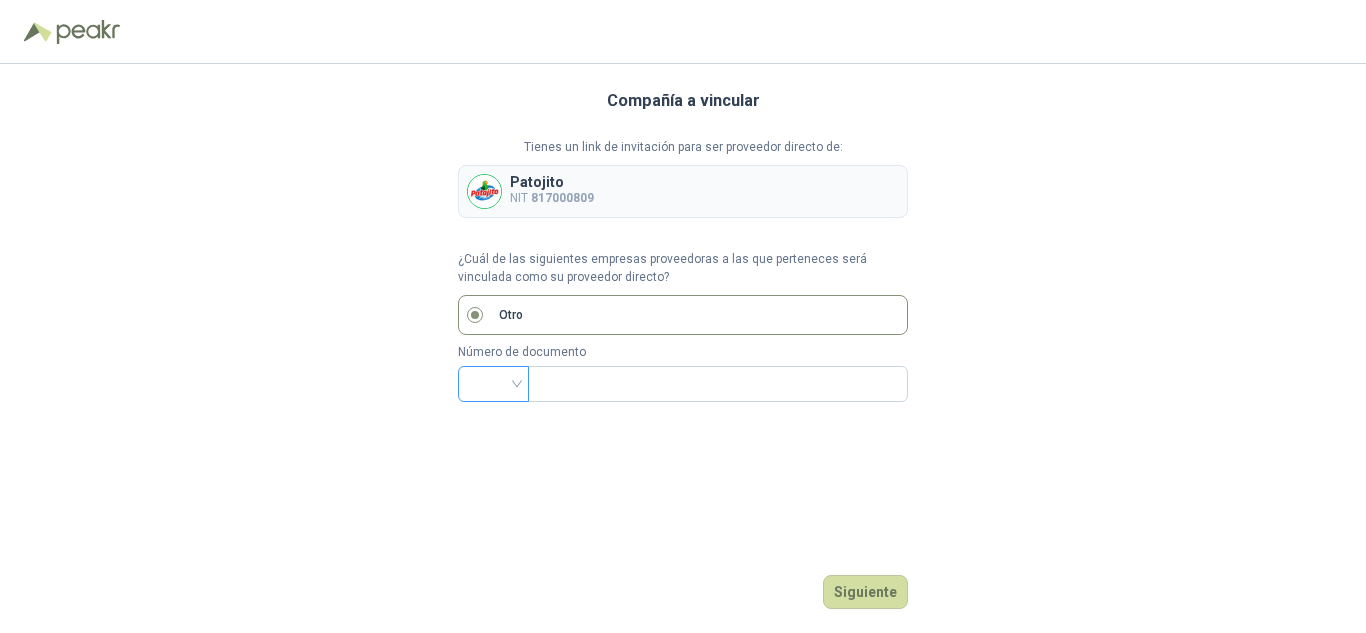 click at bounding box center (493, 384) 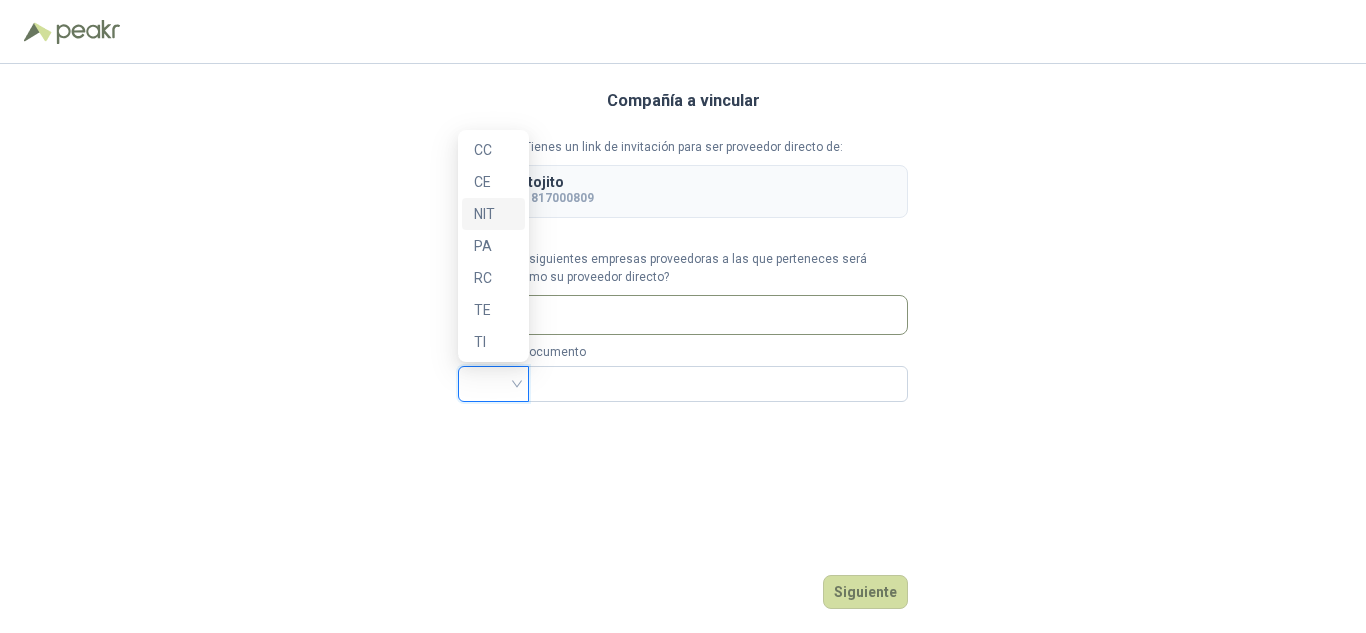 click on "NIT" at bounding box center [493, 214] 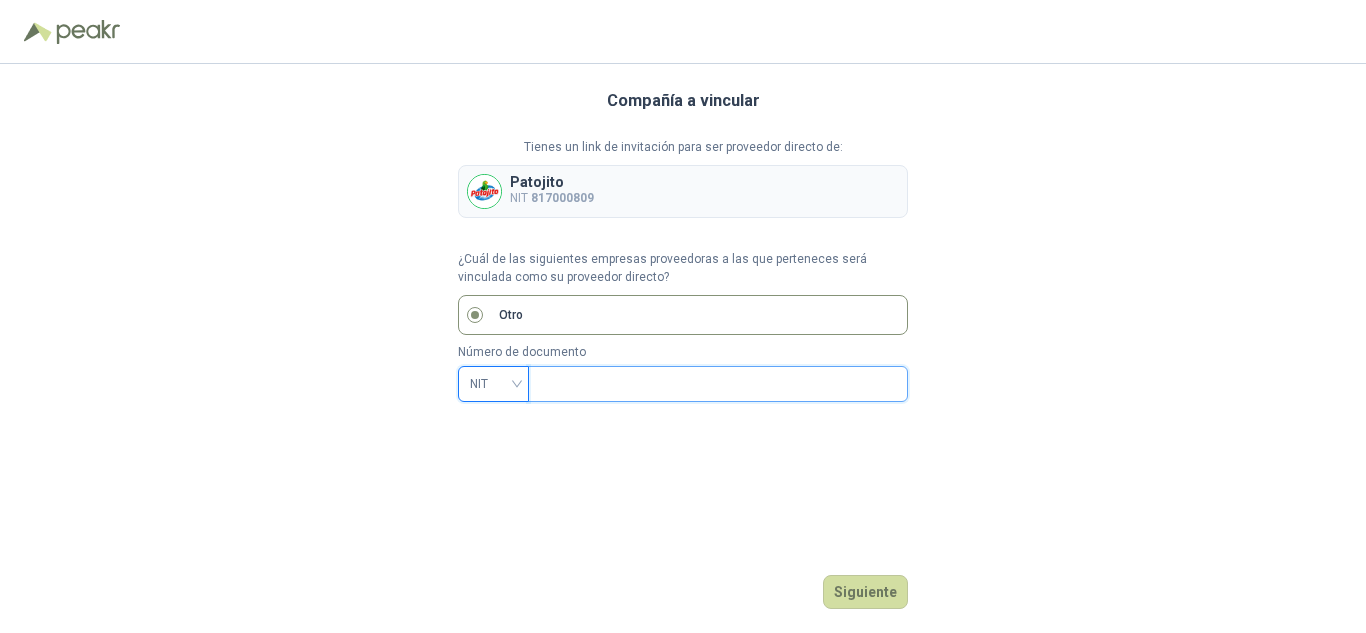 click at bounding box center (716, 384) 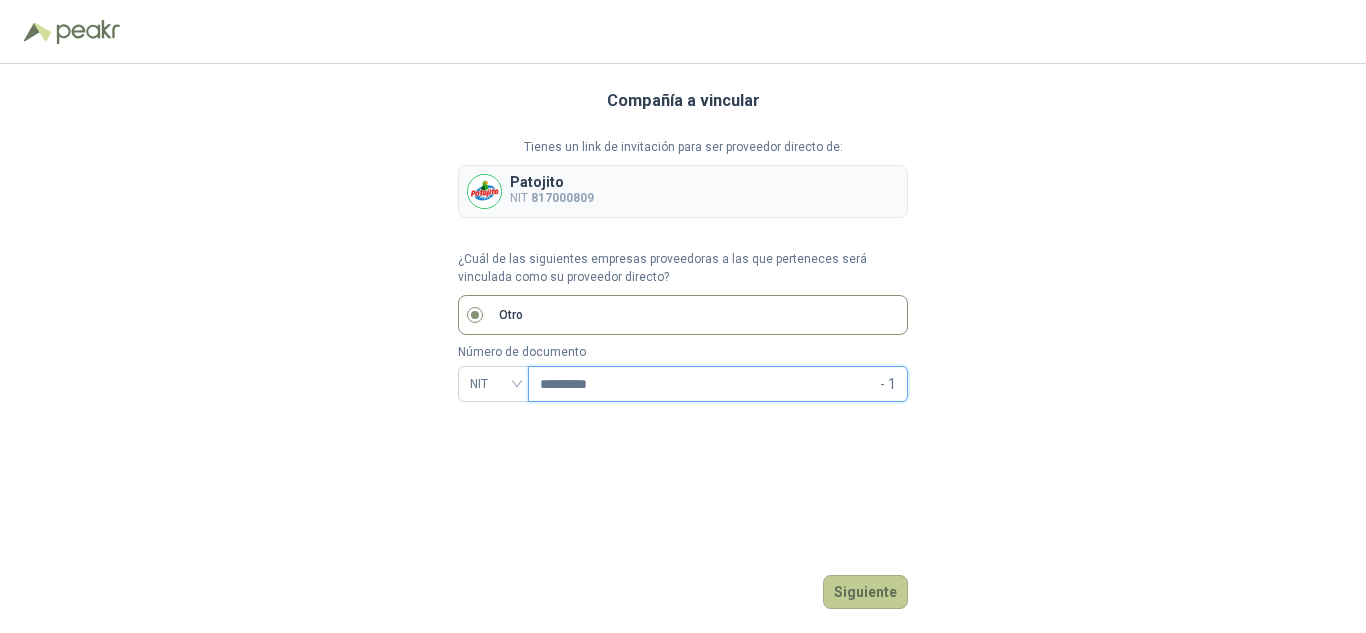 type on "*********" 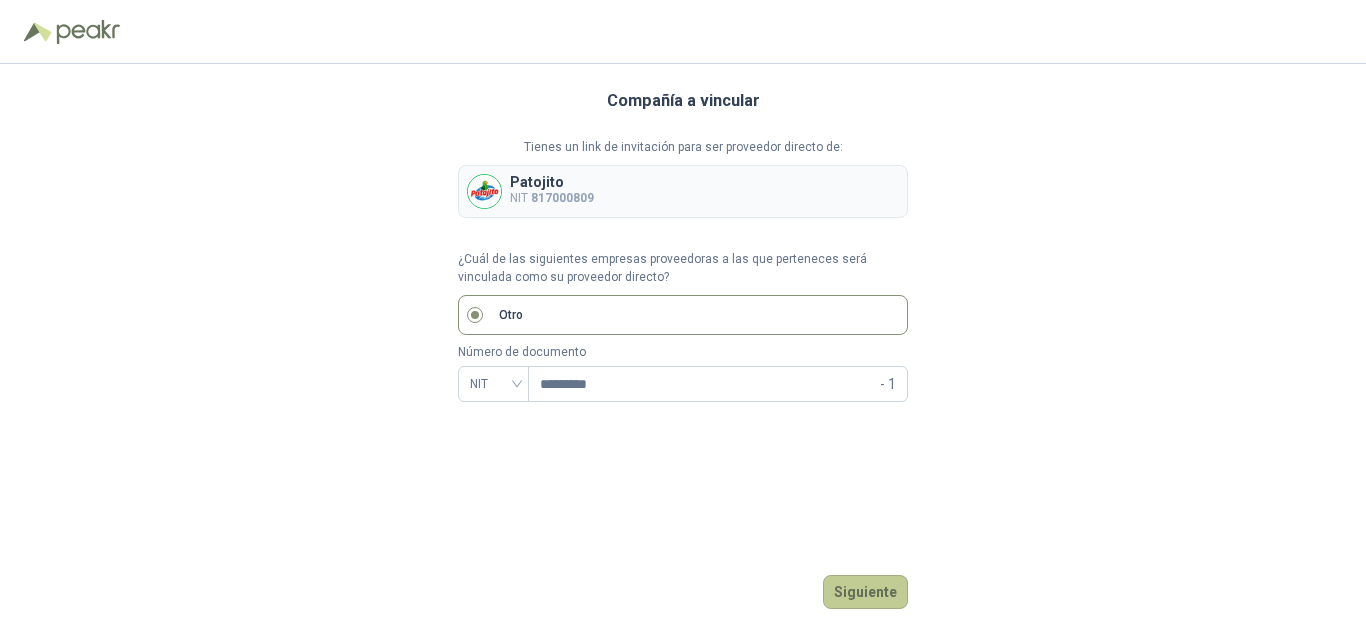 click on "Siguiente" at bounding box center [865, 592] 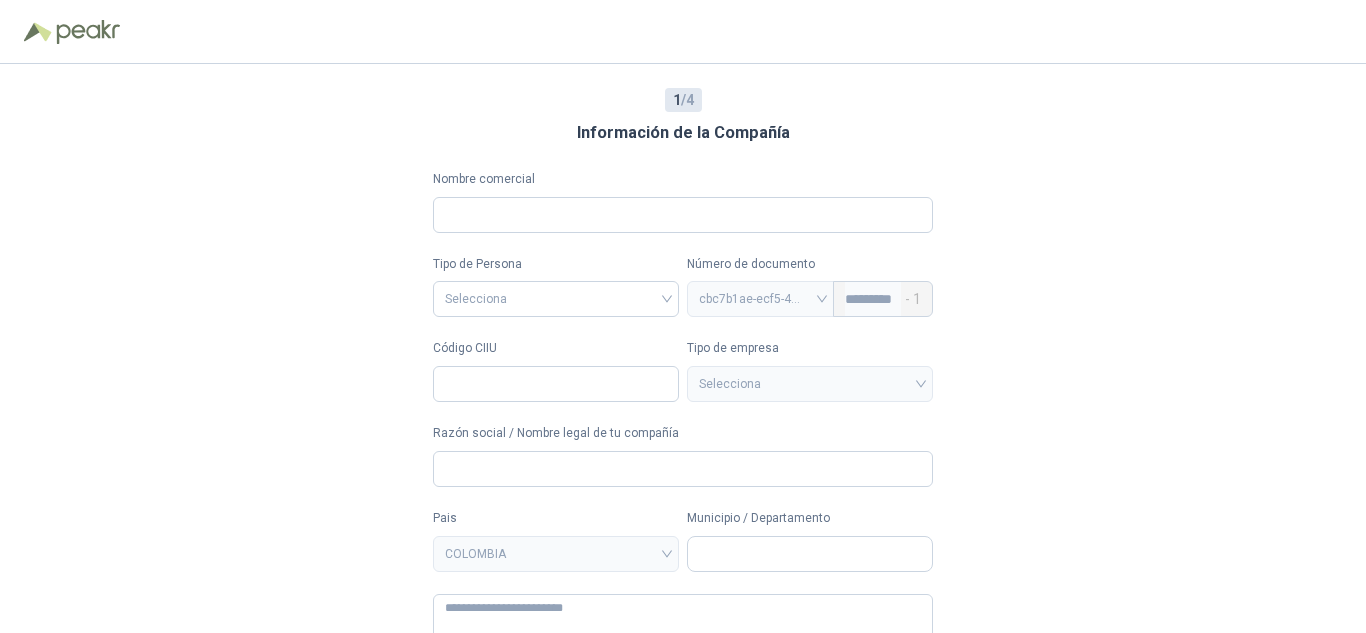 type 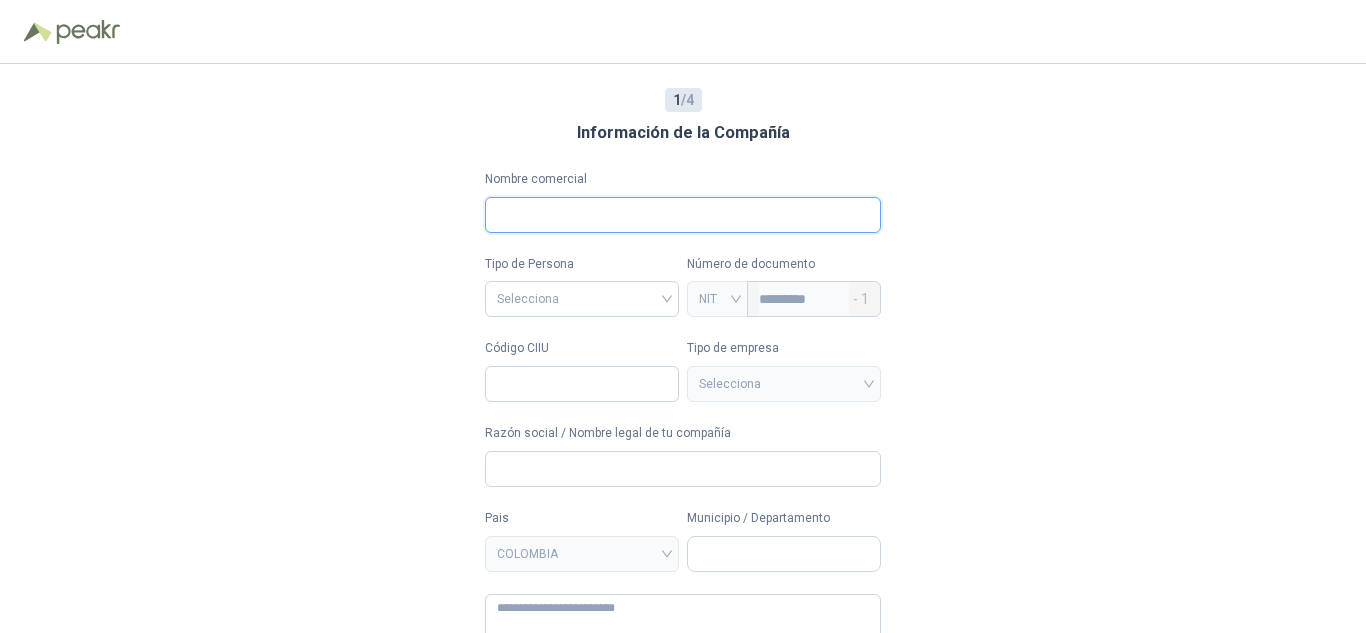 click on "Nombre comercial" at bounding box center (683, 215) 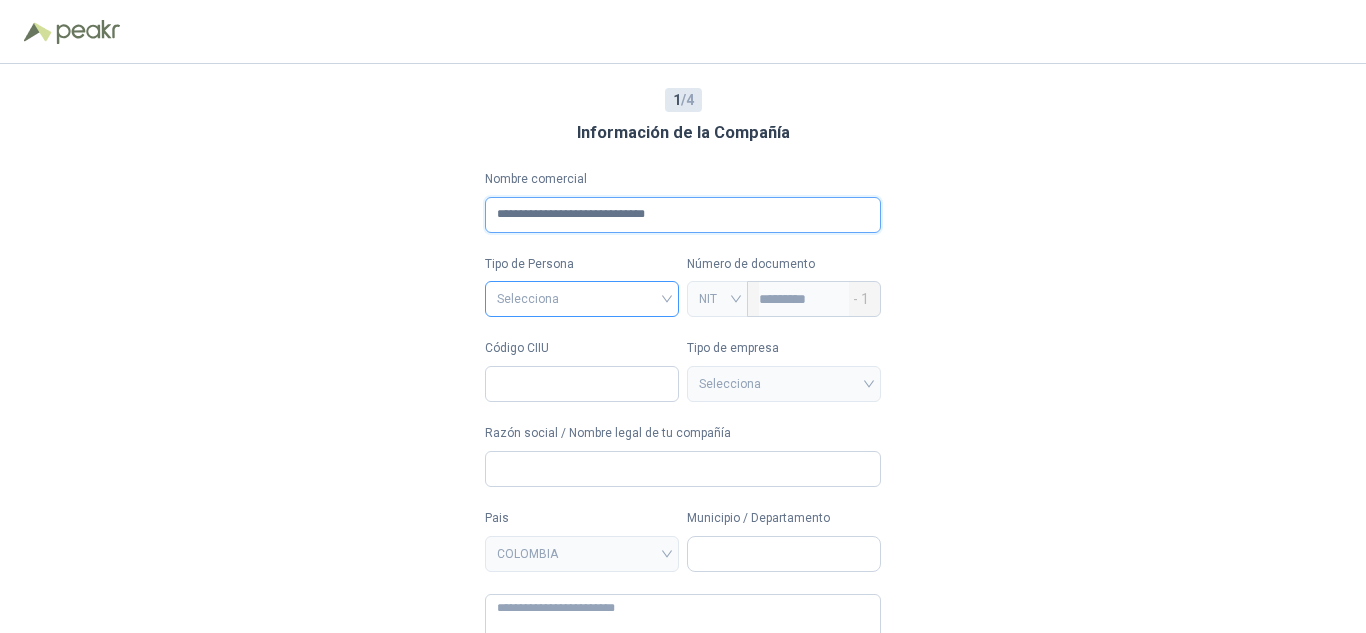 type on "**********" 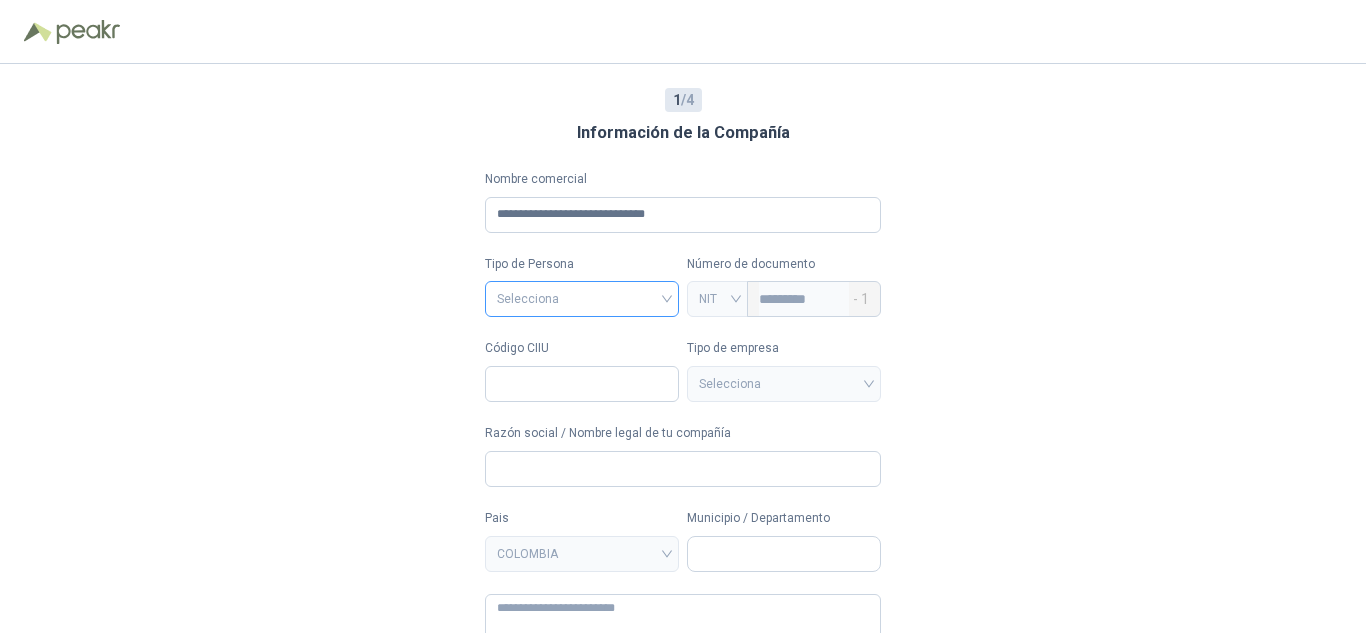 click at bounding box center [582, 297] 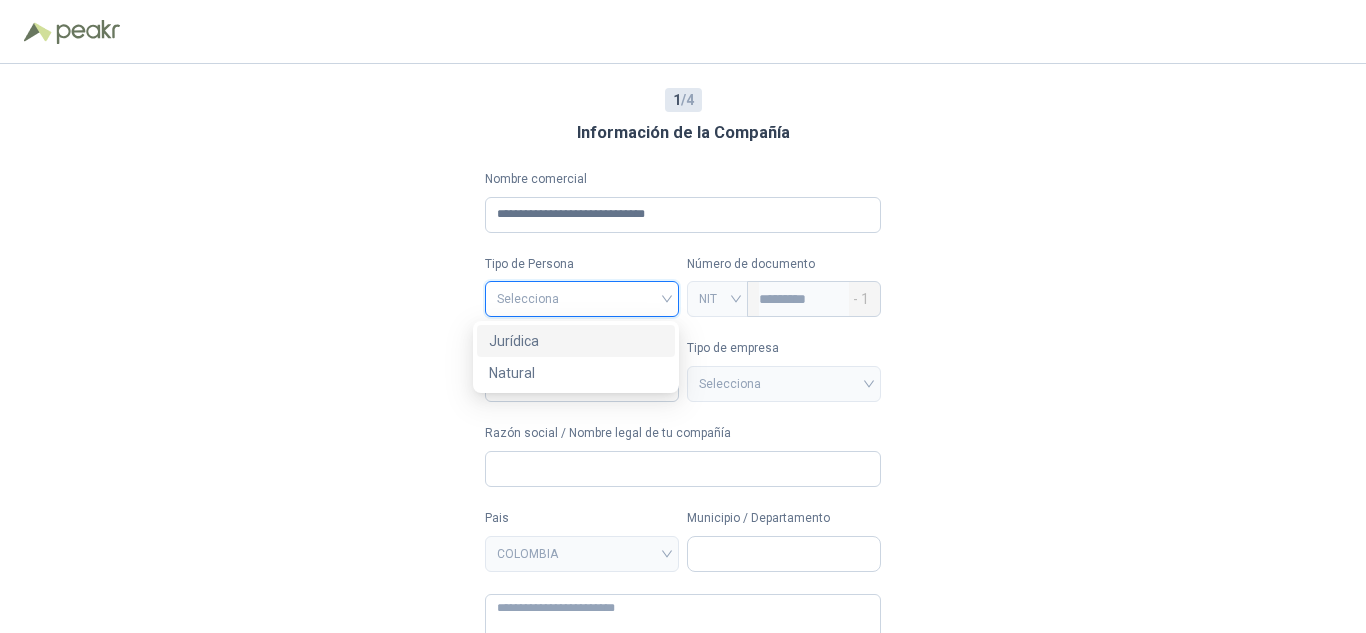 click on "Jurídica" at bounding box center [576, 341] 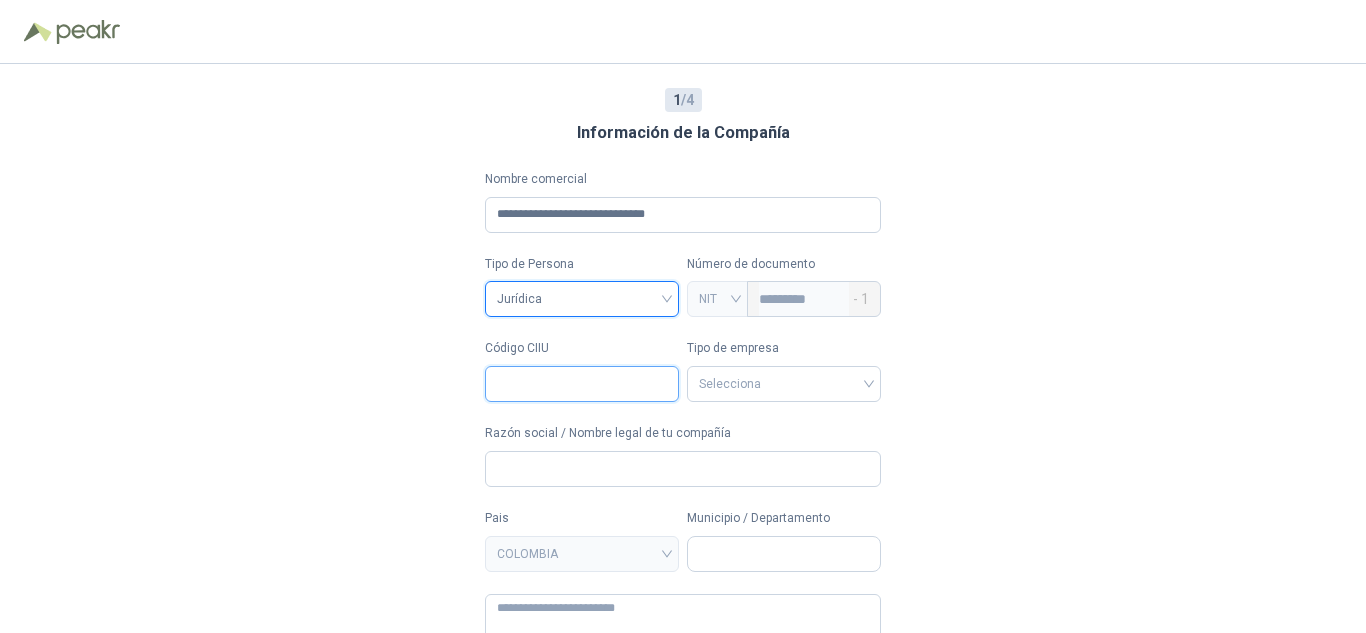 click on "Código CIIU" at bounding box center [582, 384] 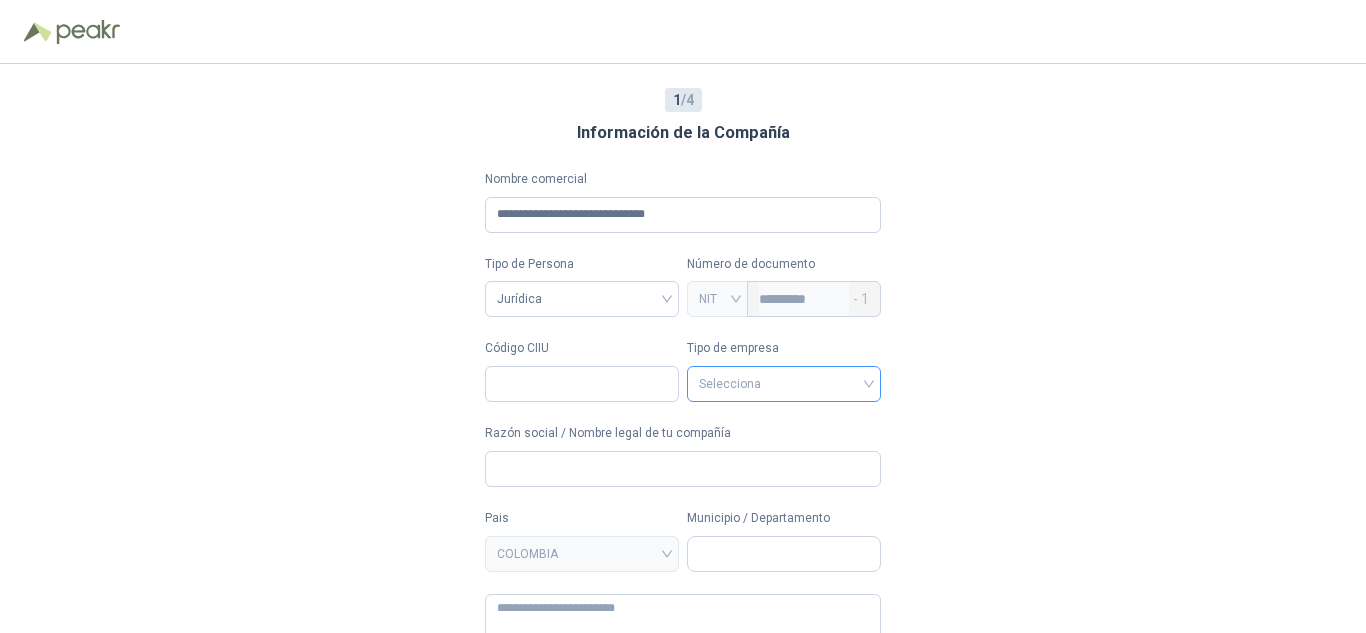click at bounding box center (784, 382) 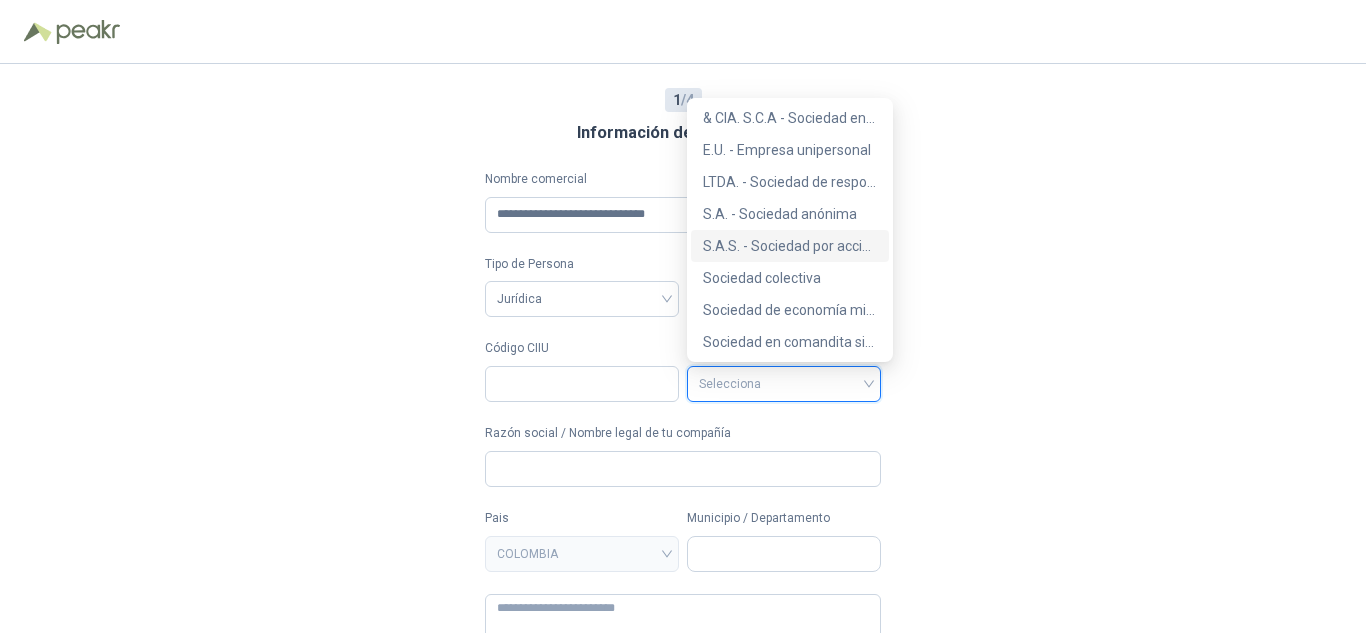 click on "S.A.S. - Sociedad por acciones simplificada" at bounding box center [790, 246] 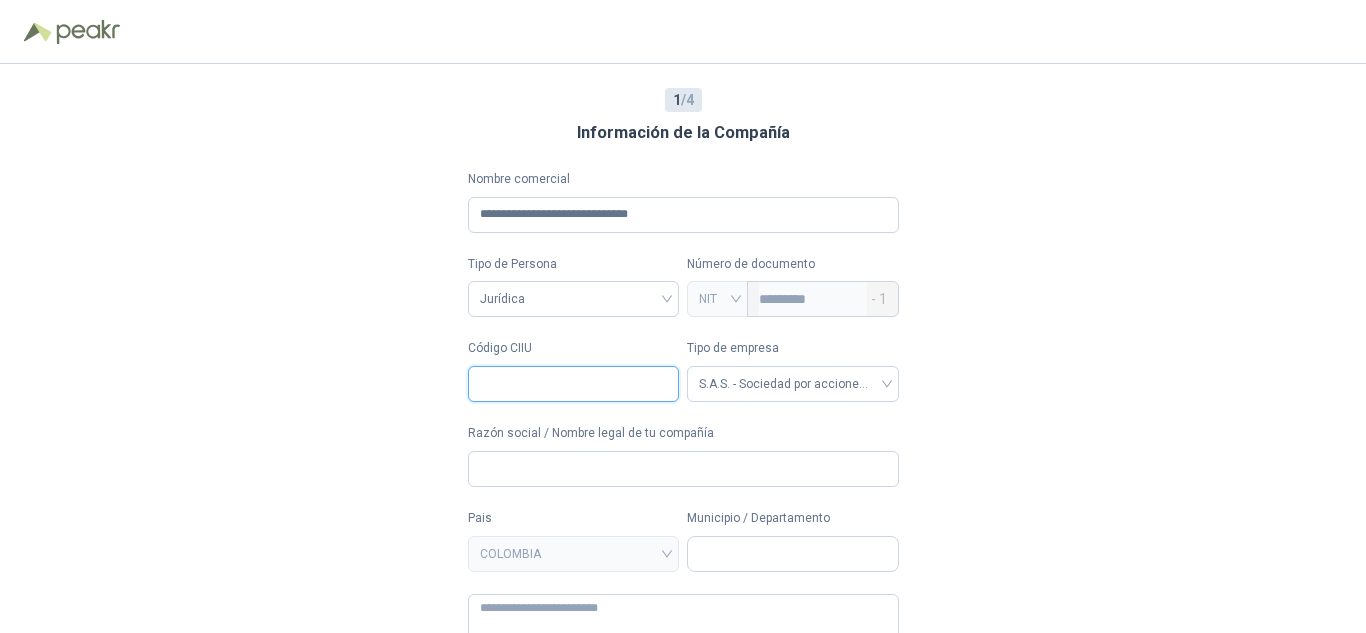 click on "Código CIIU" at bounding box center (574, 384) 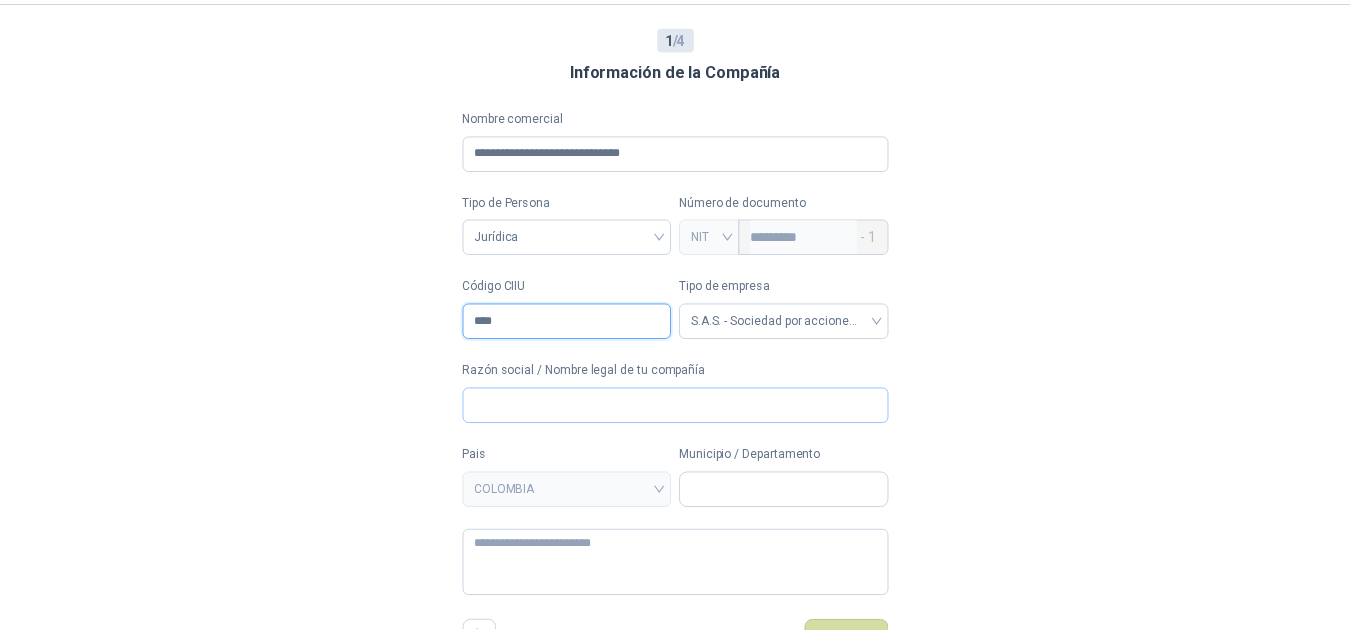 scroll, scrollTop: 86, scrollLeft: 0, axis: vertical 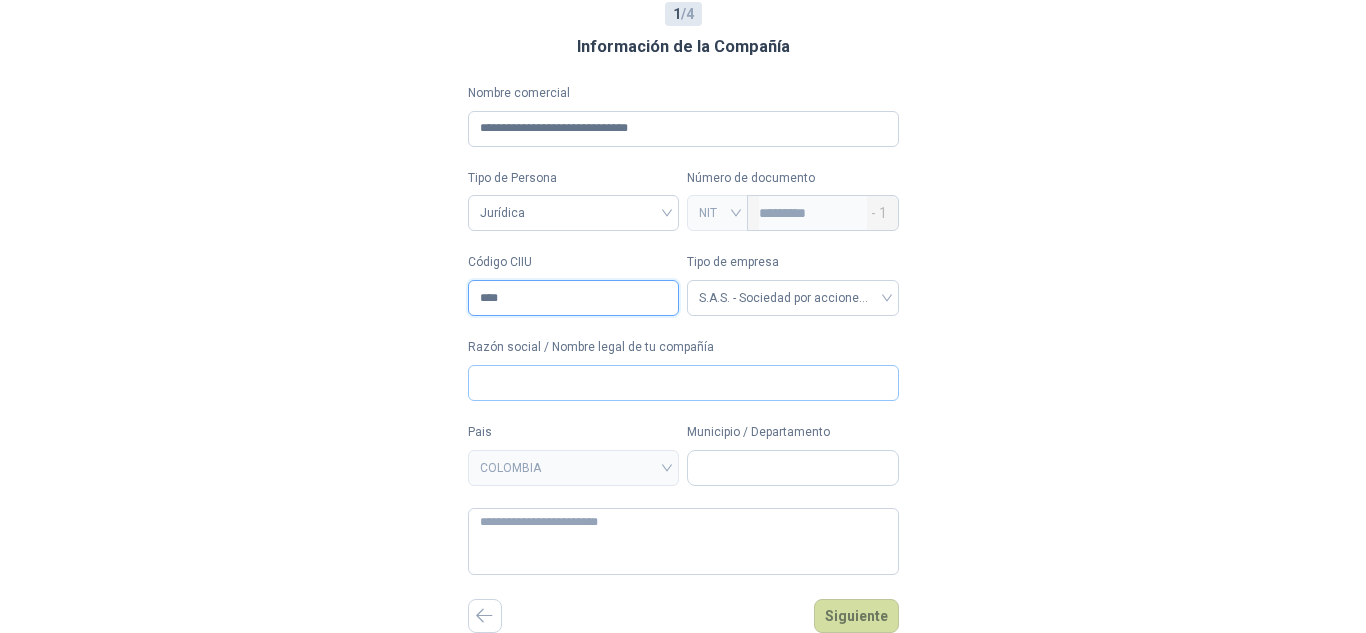 type on "****" 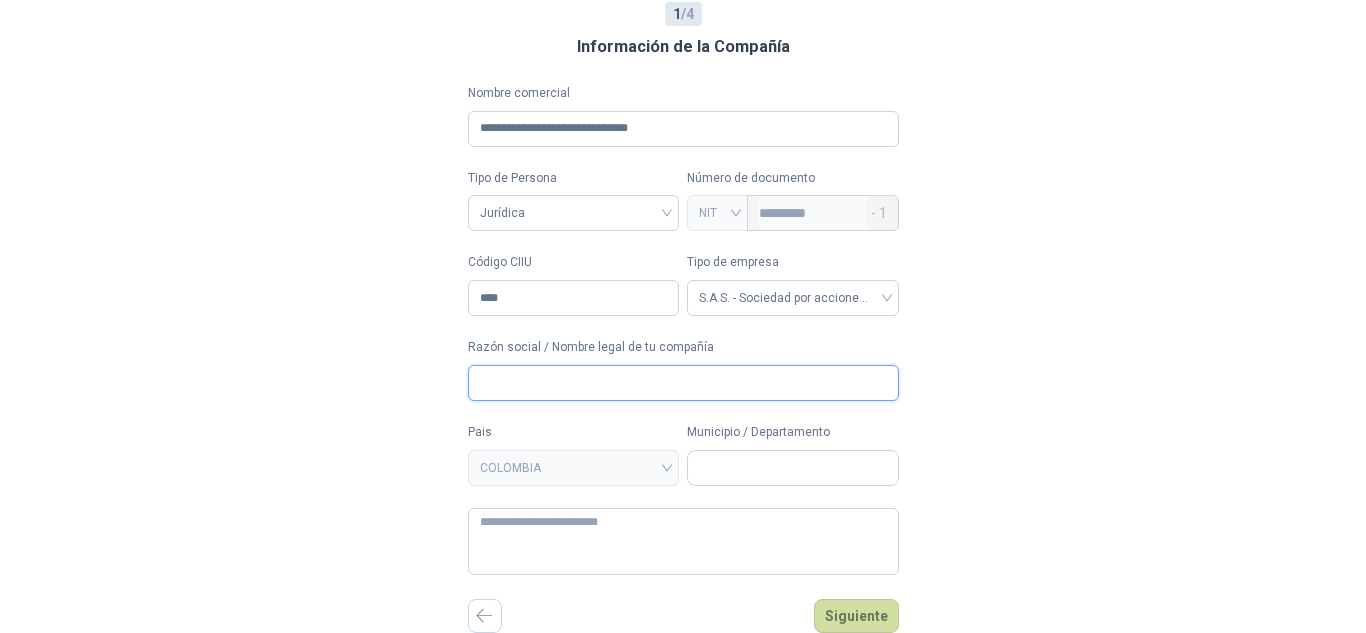 click on "Razón social / Nombre legal de tu compañía" at bounding box center (683, 383) 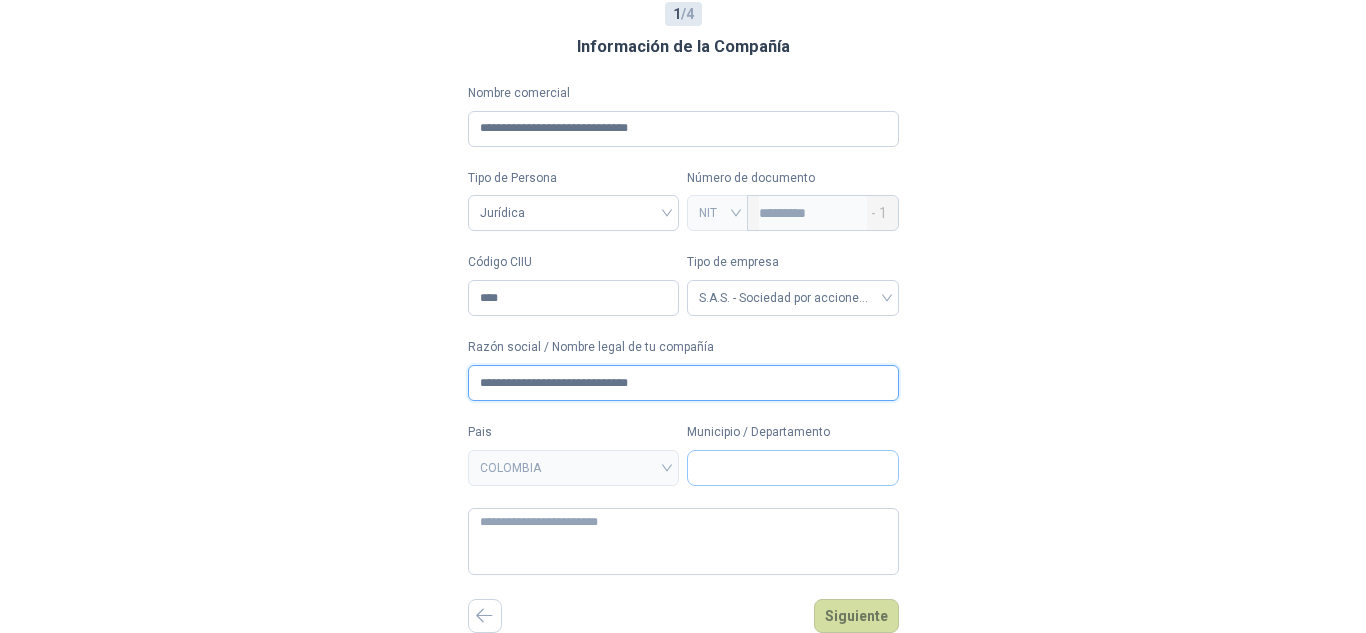 type on "**********" 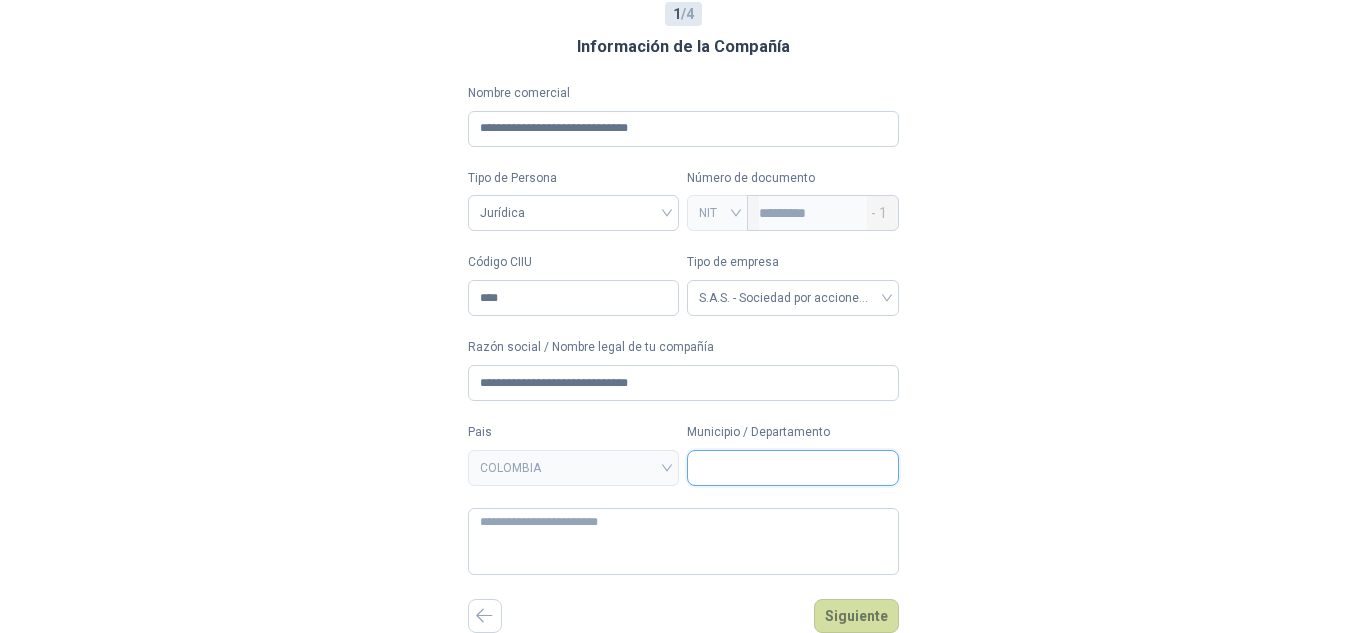 click on "Municipio / Departamento" at bounding box center (793, 468) 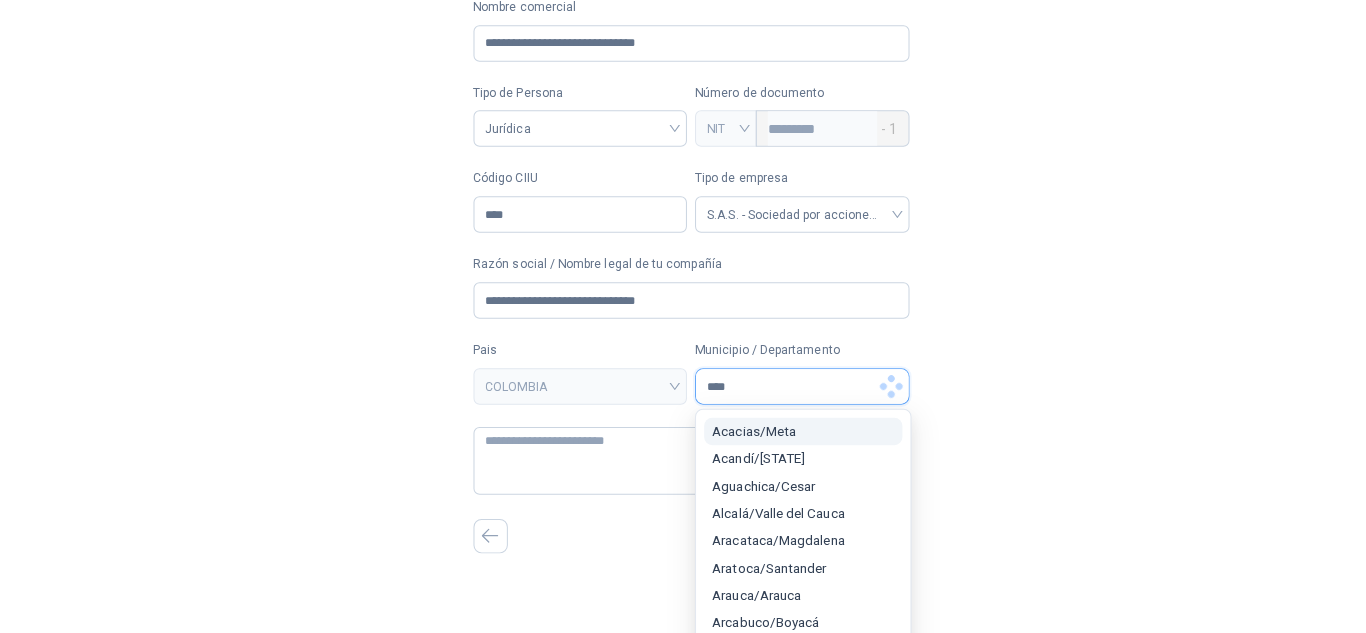 scroll, scrollTop: 0, scrollLeft: 0, axis: both 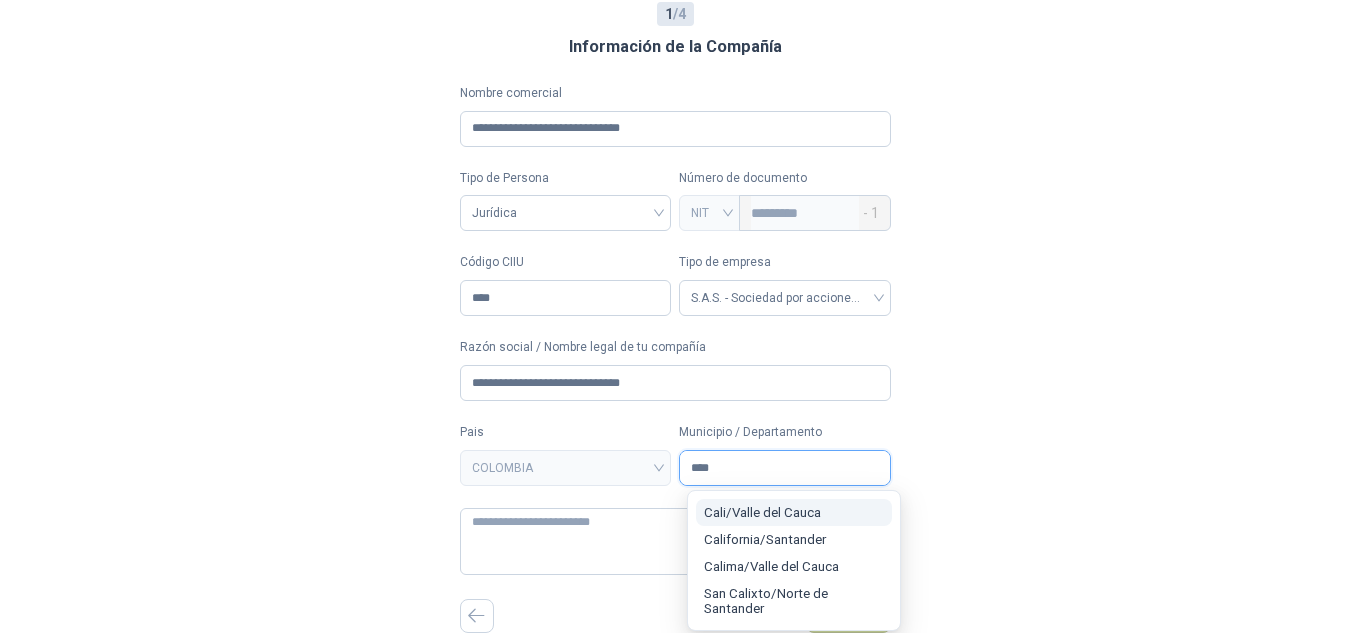type on "****" 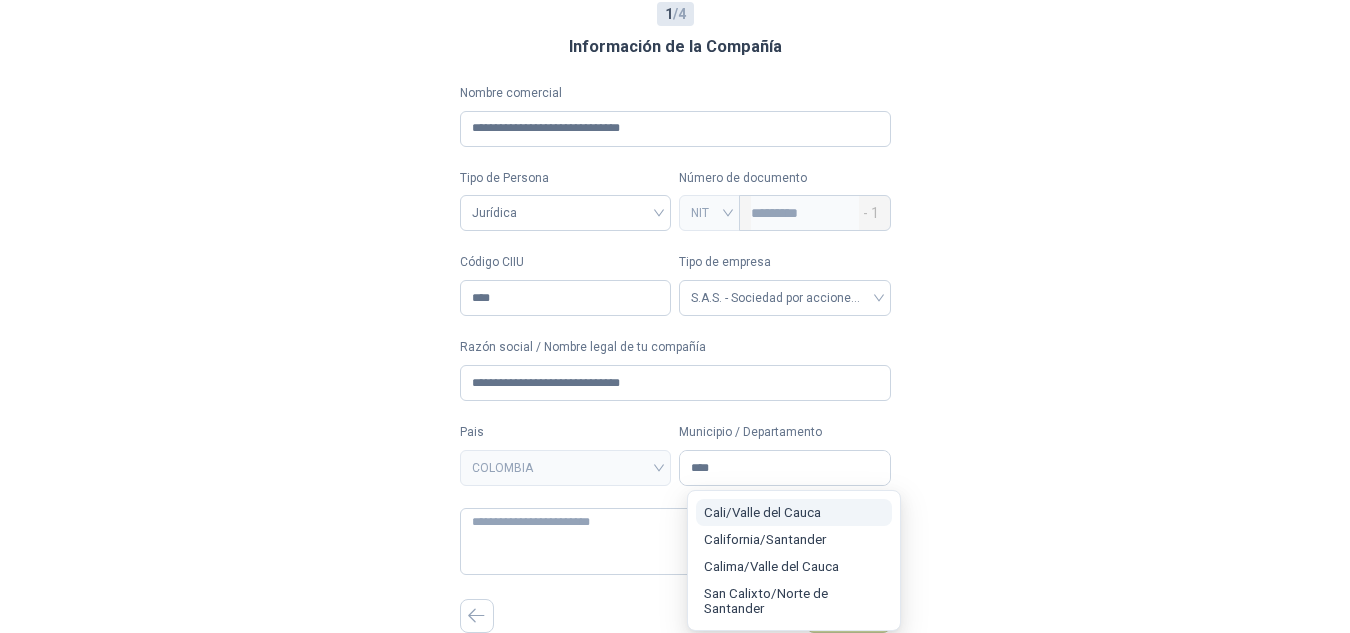 click on "[CITY]  /  [STATE]" at bounding box center (762, 512) 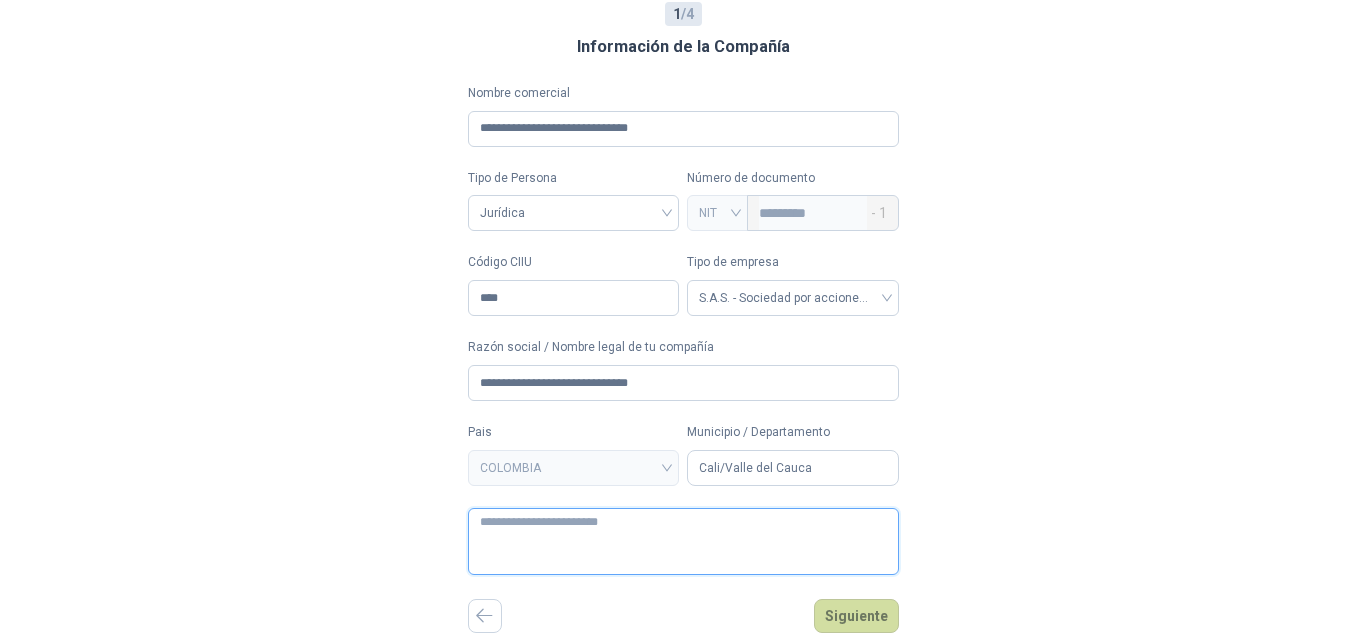 click at bounding box center [683, 541] 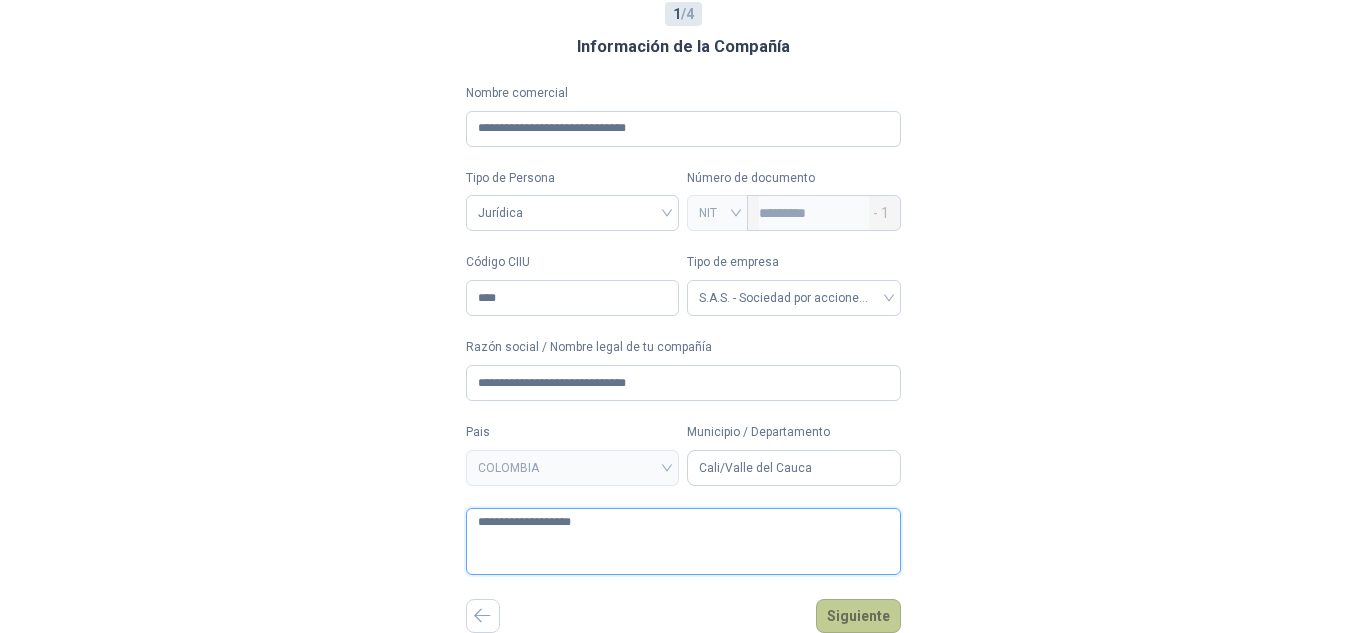 type 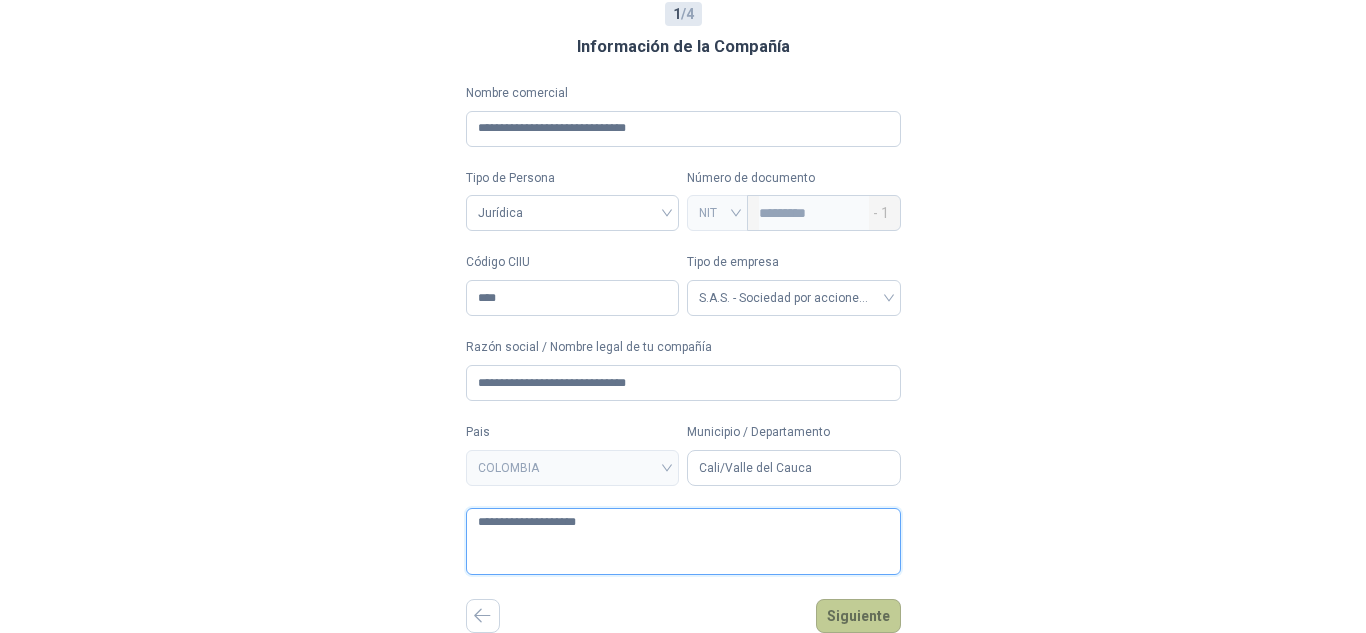 type 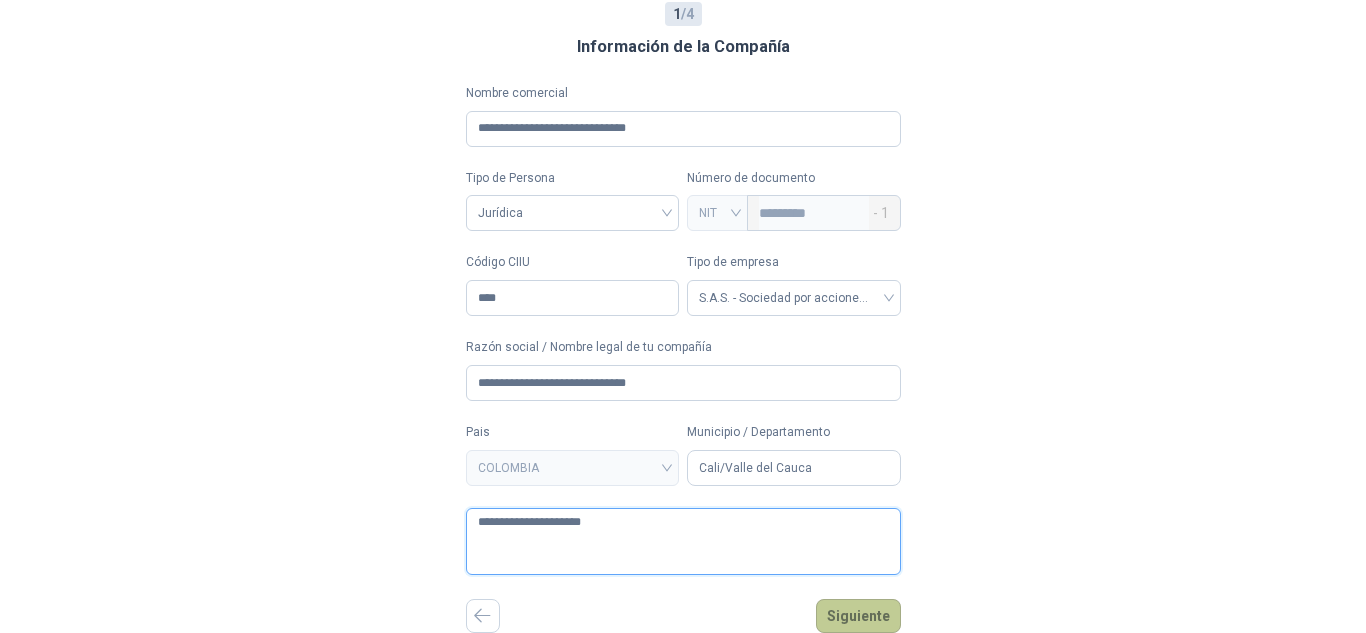 type 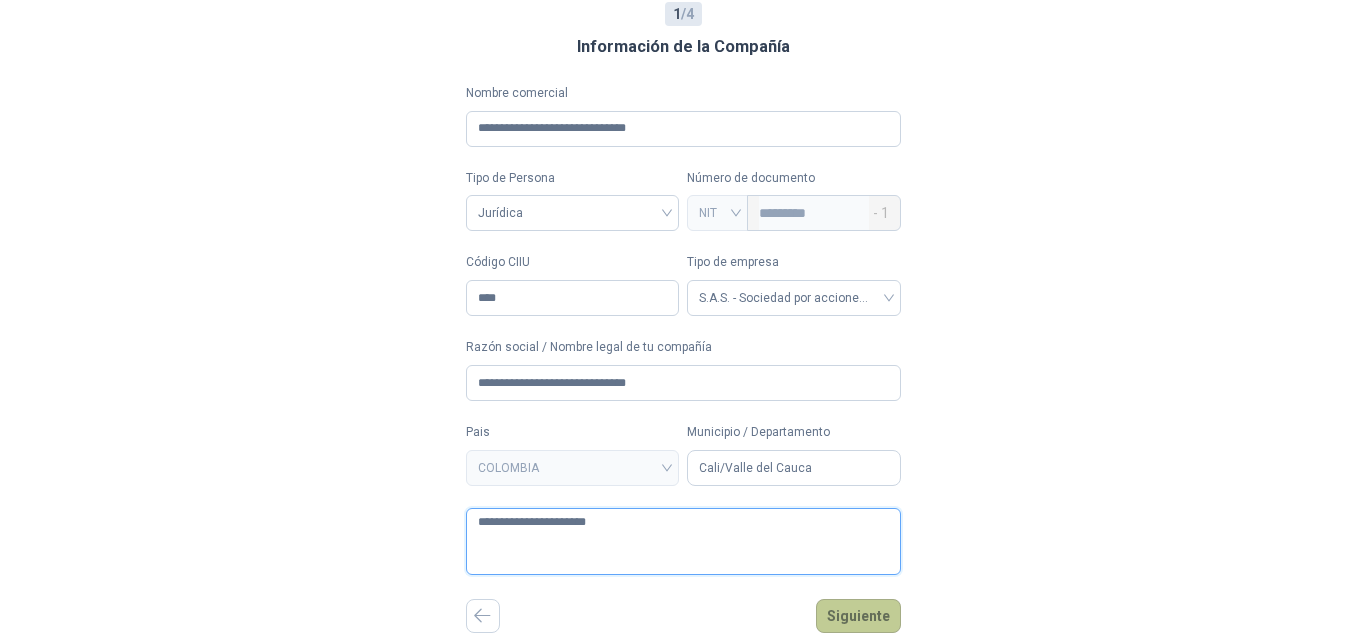 type 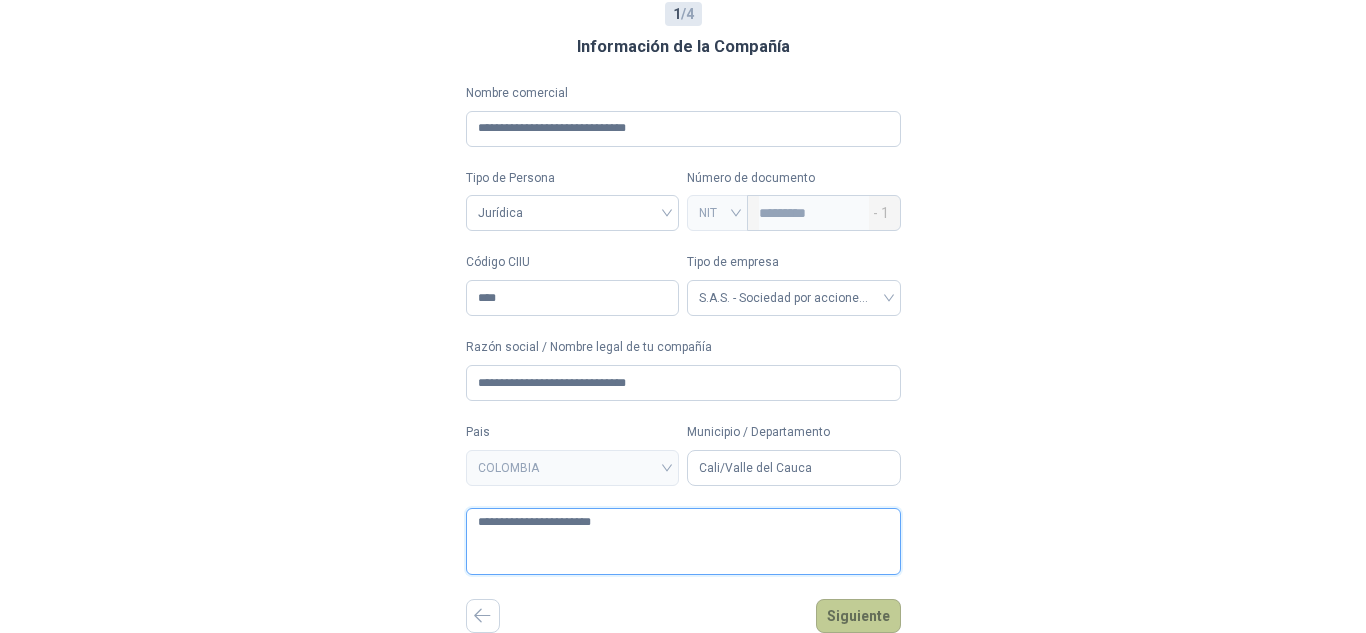 type 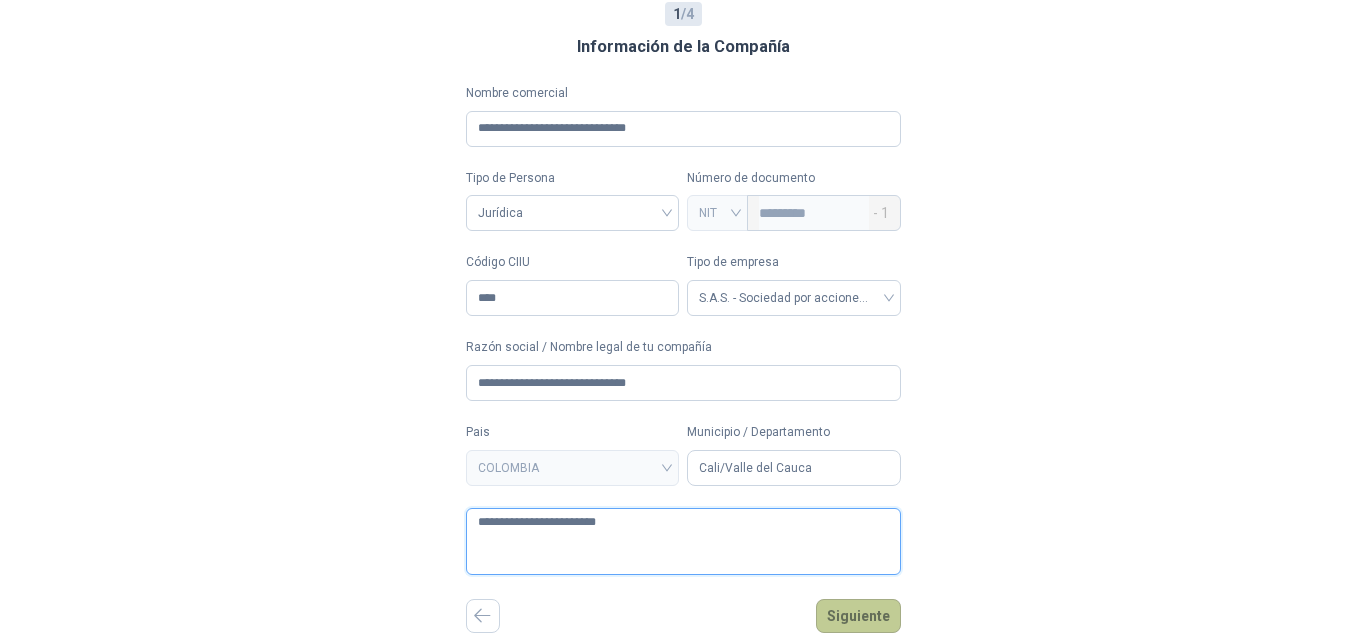 type 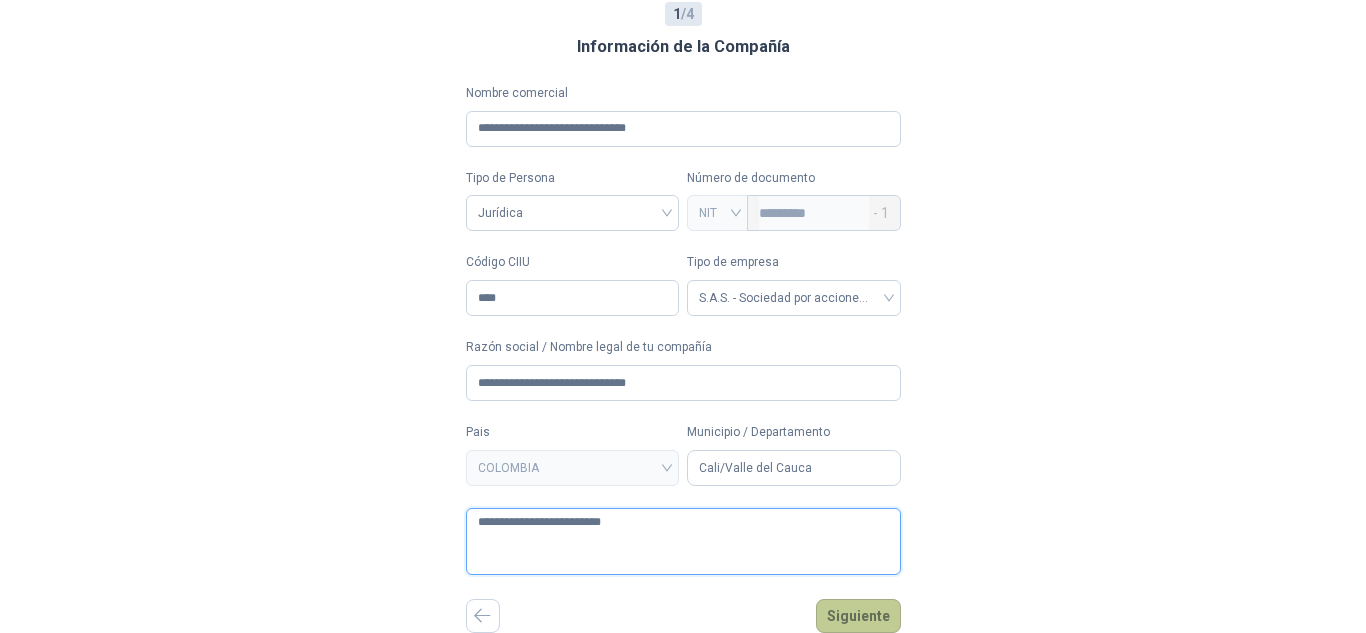 type 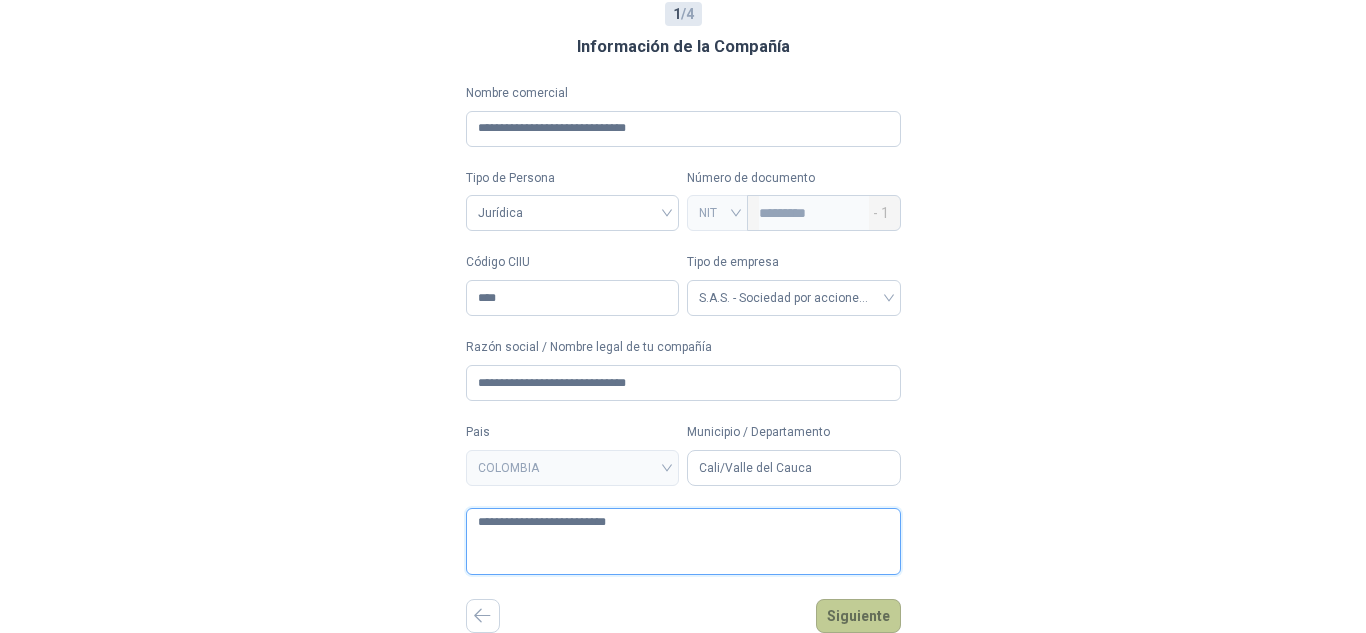type 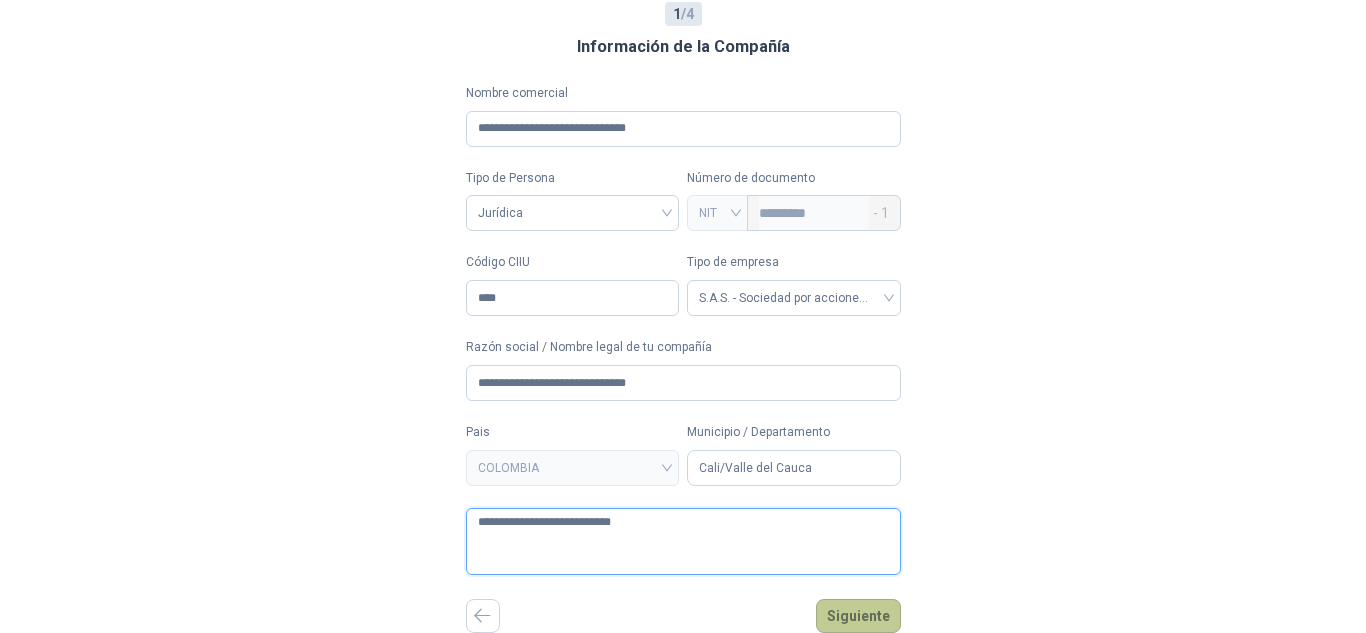 type 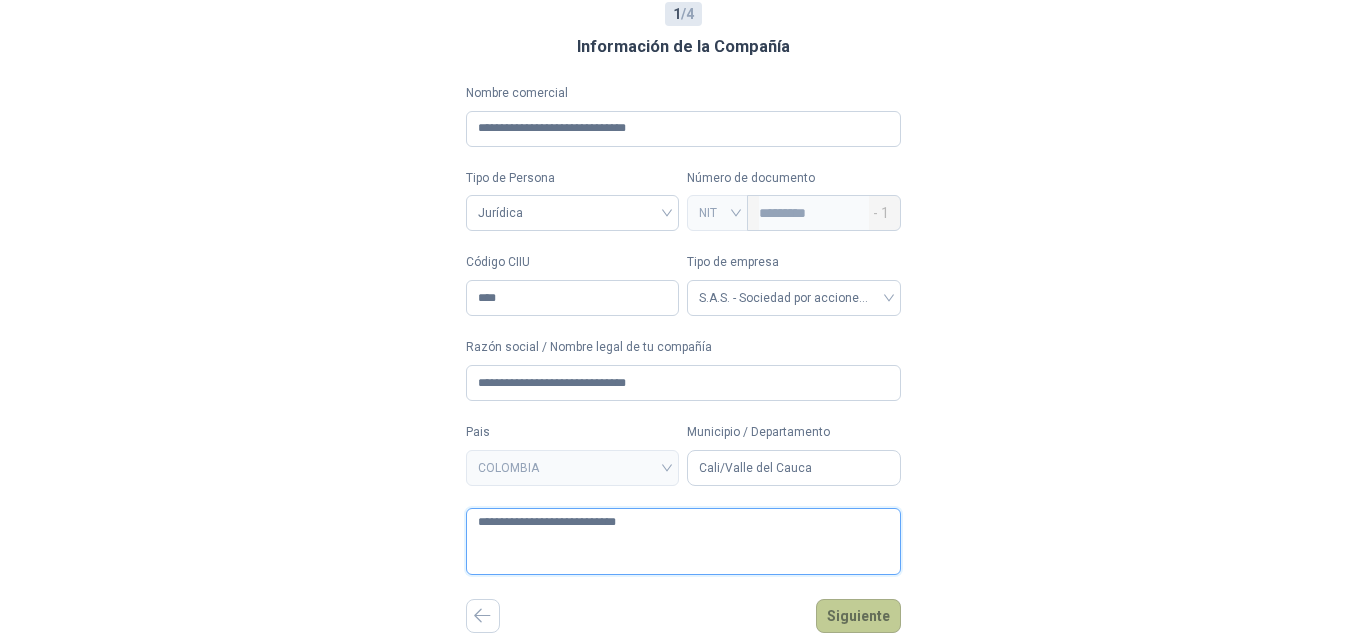 type 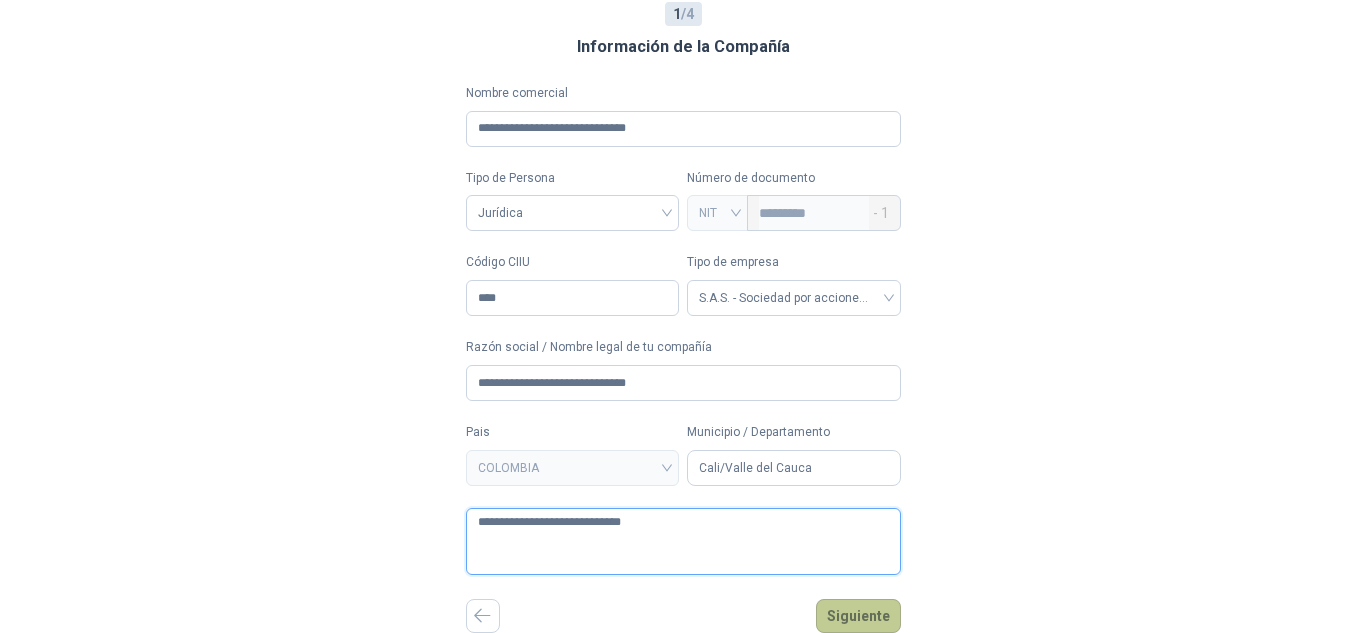 type 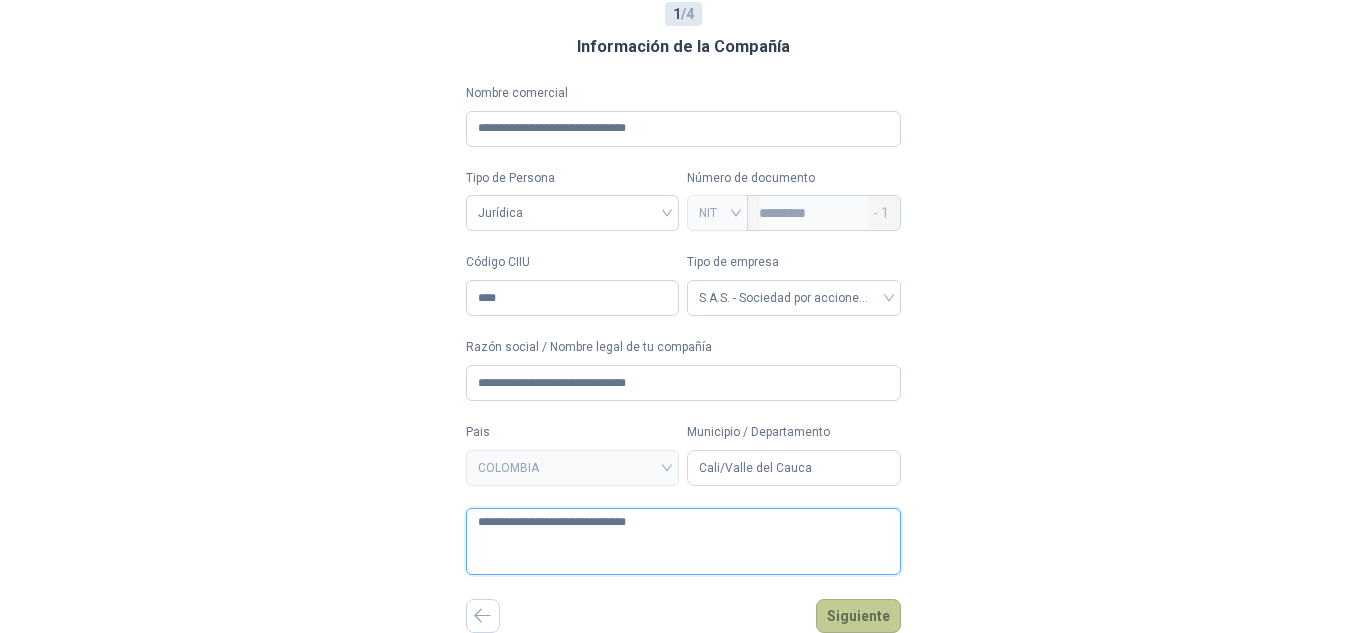type 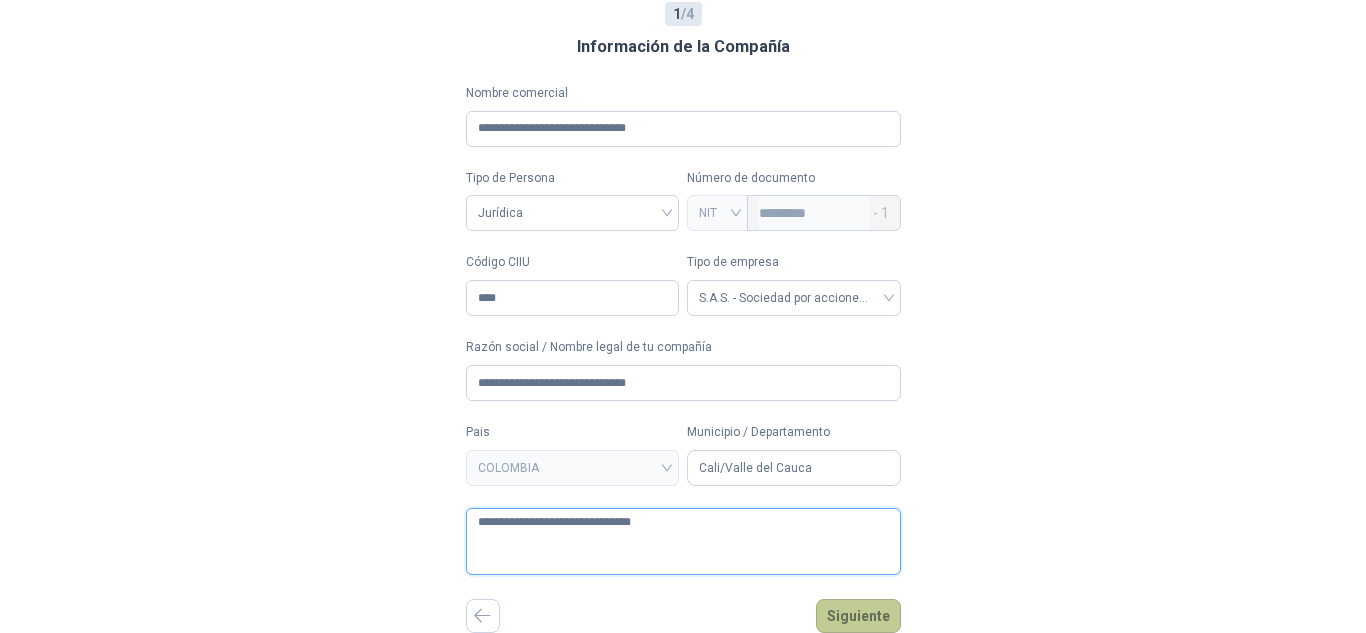 type 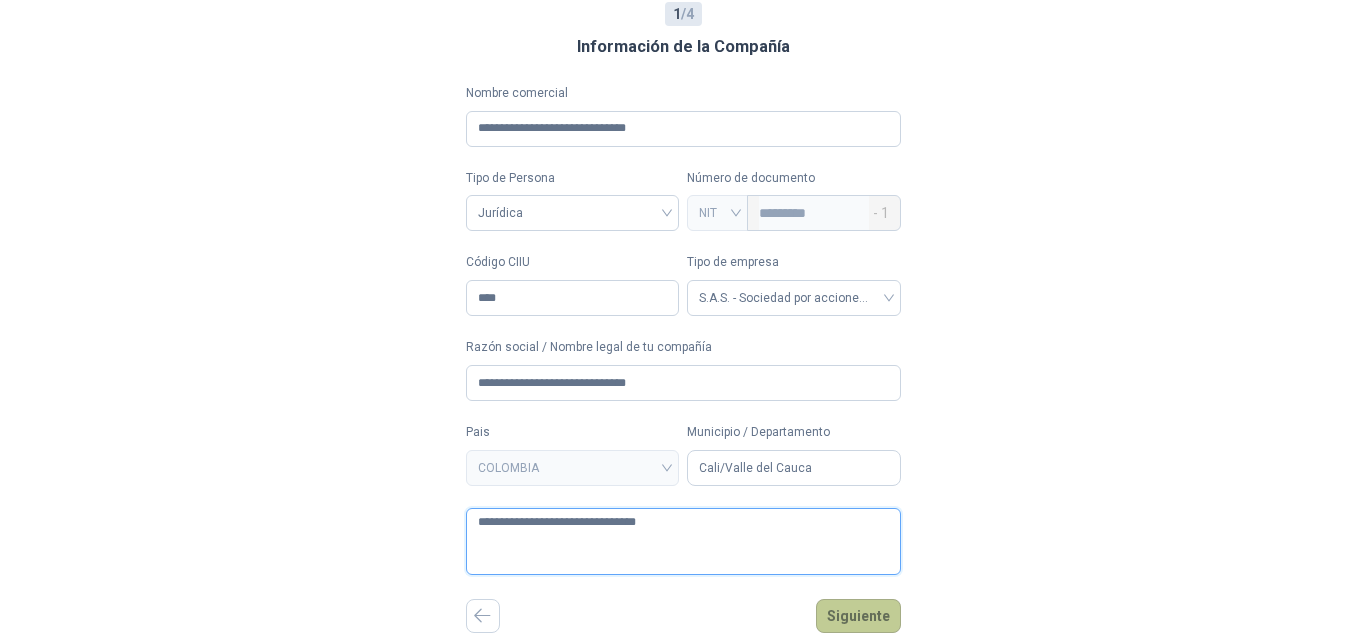 type 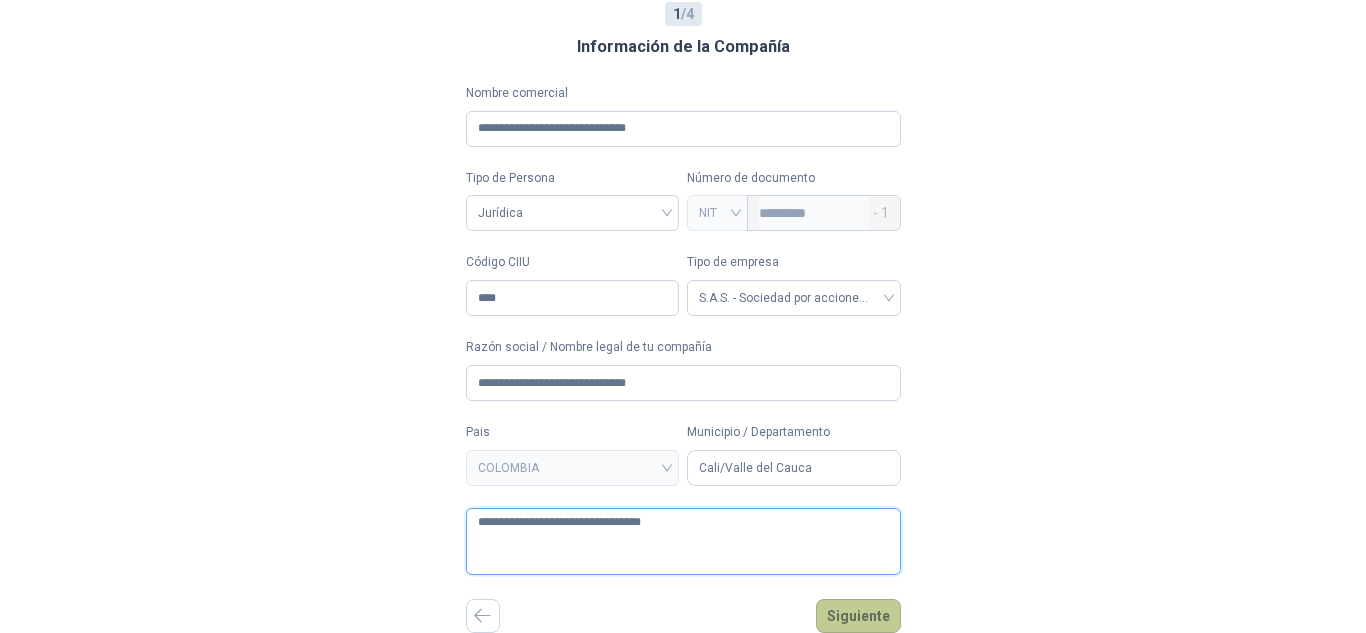 type 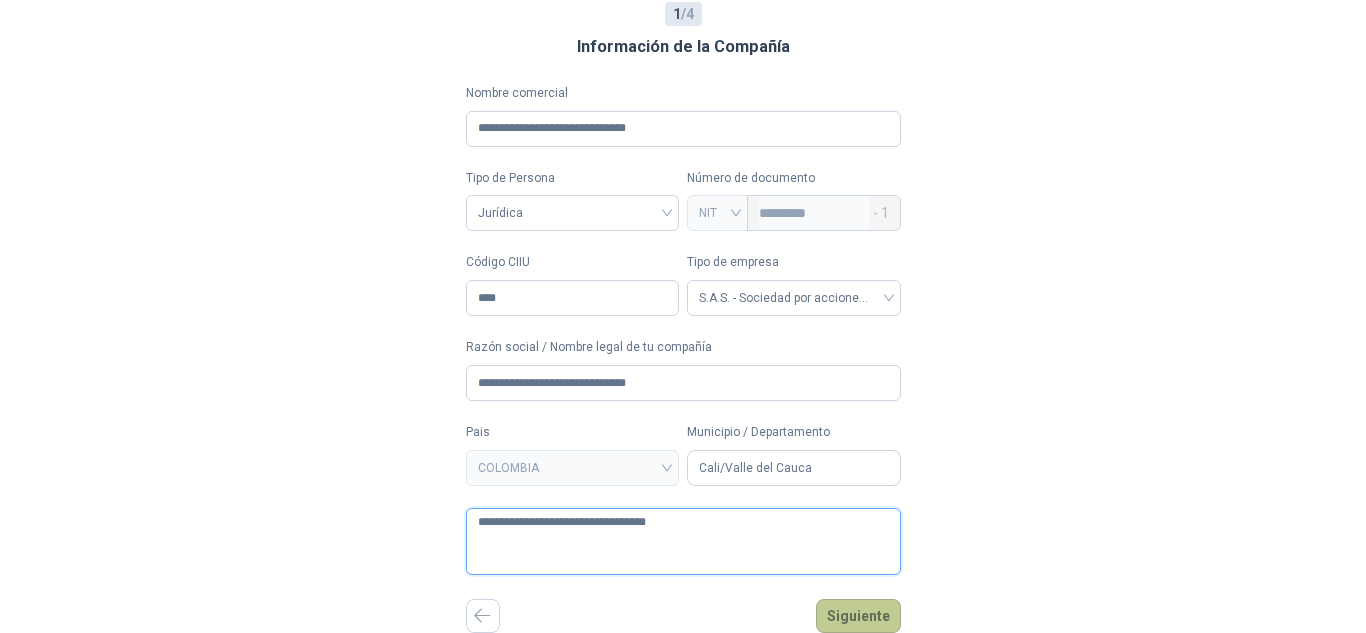 type 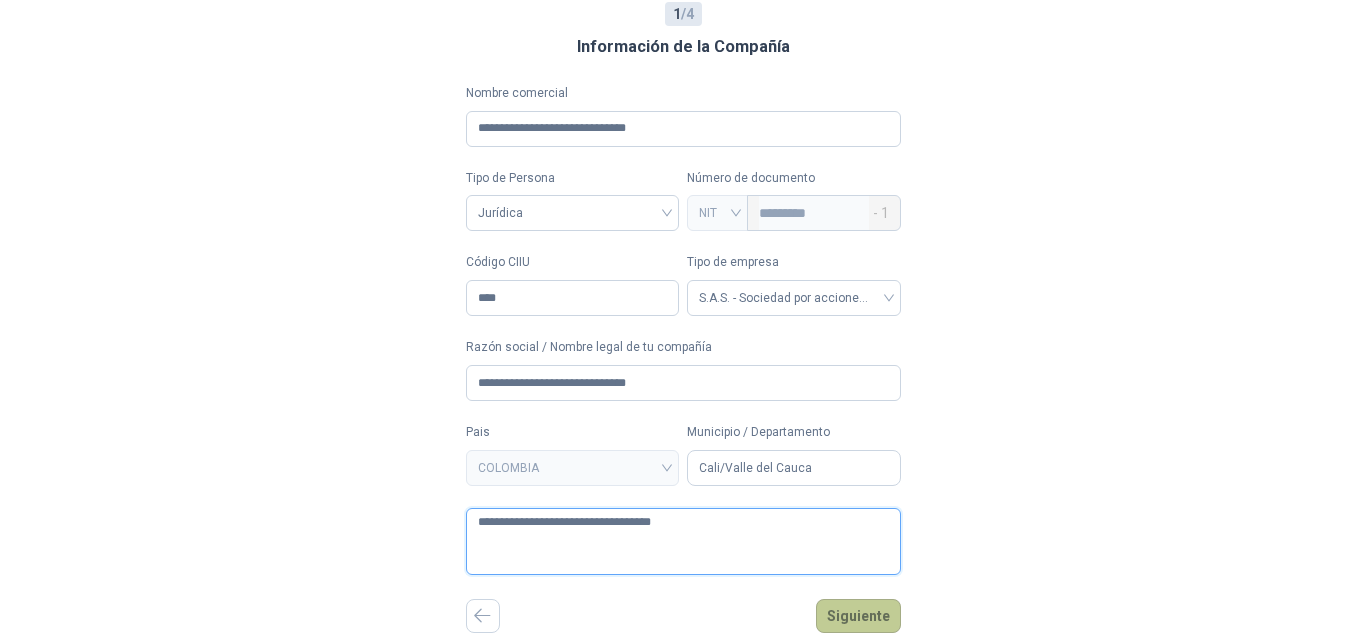 type 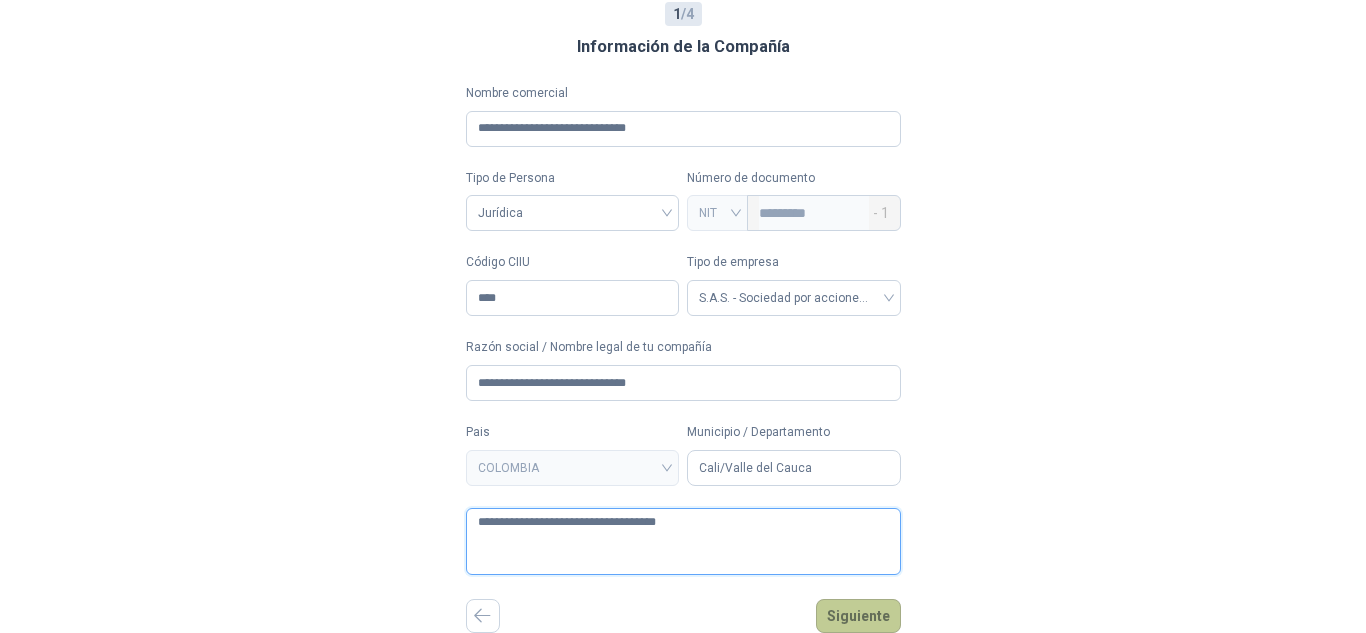type 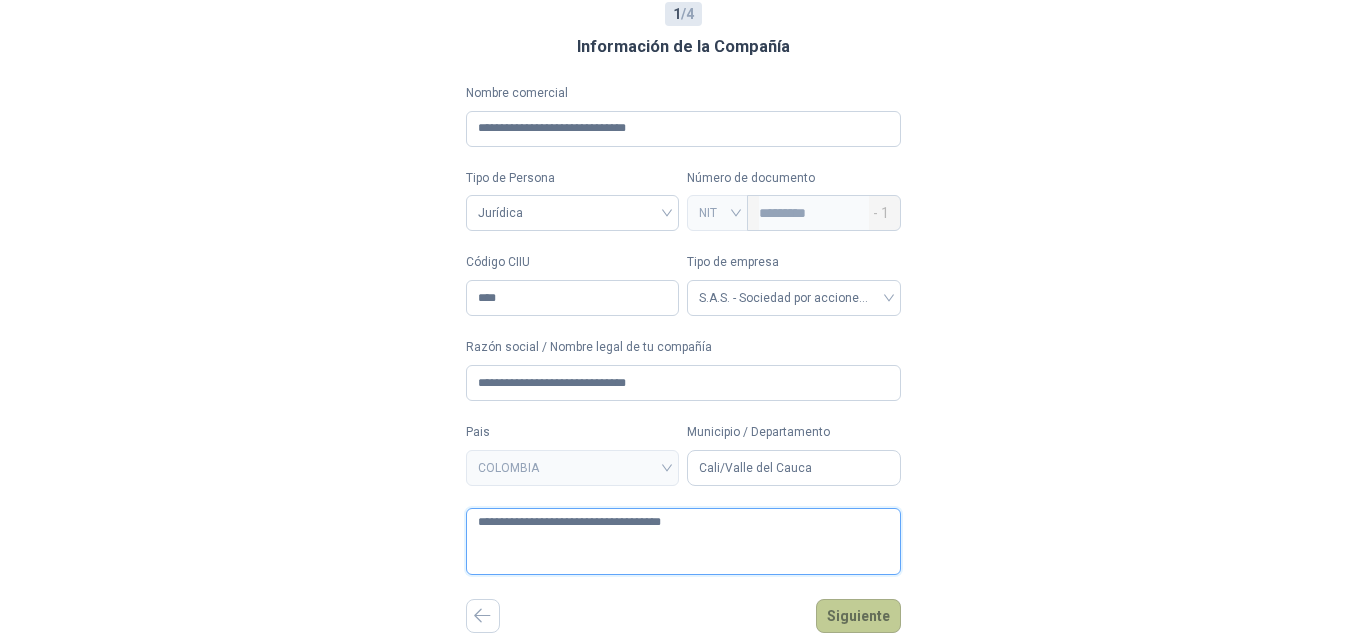 type on "**********" 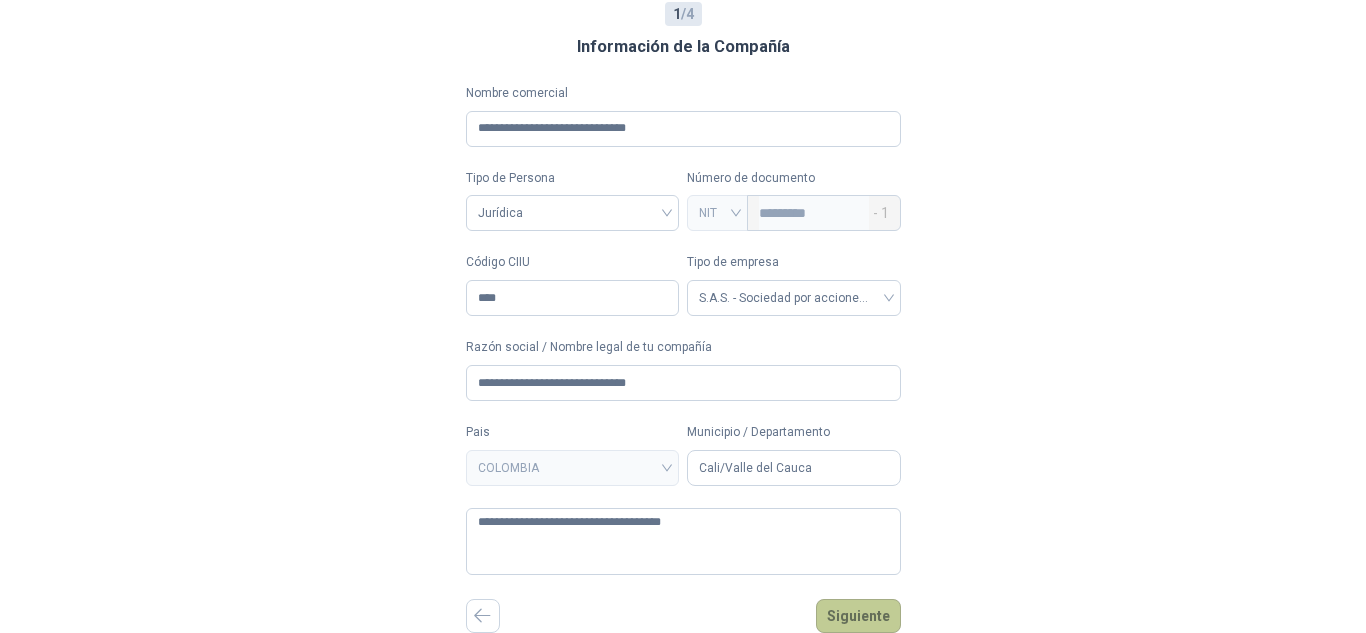 click on "Siguiente" at bounding box center (858, 616) 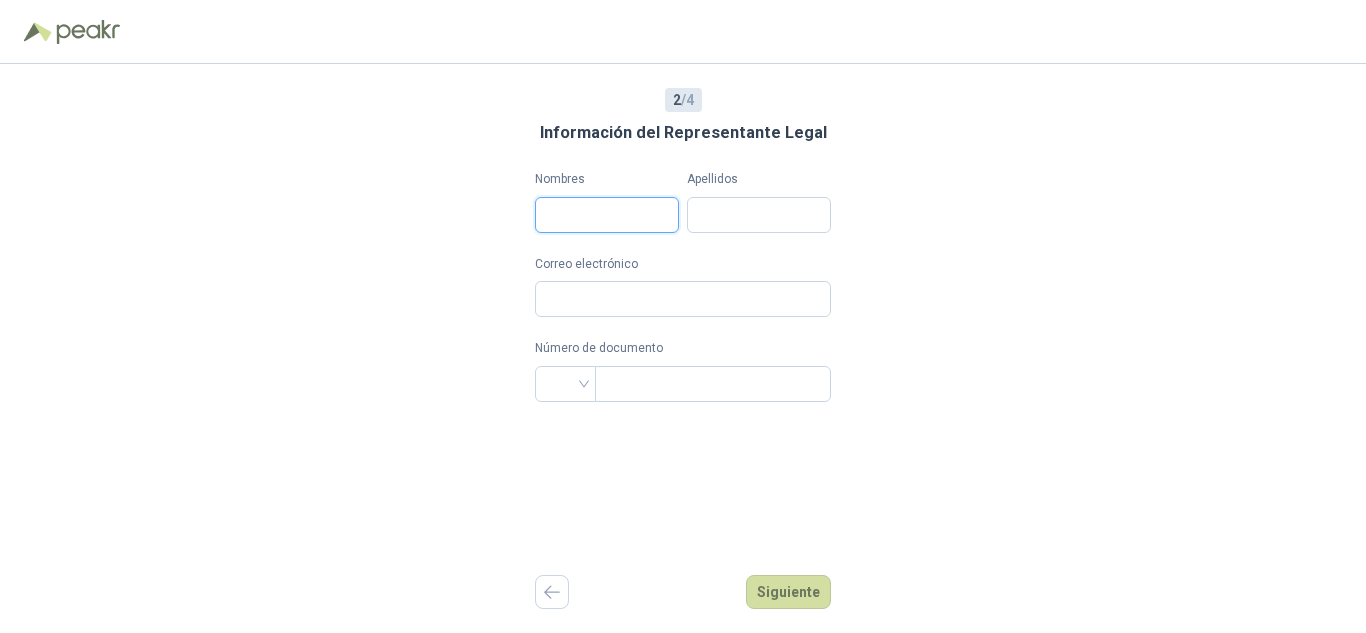 click on "Nombres" at bounding box center [607, 215] 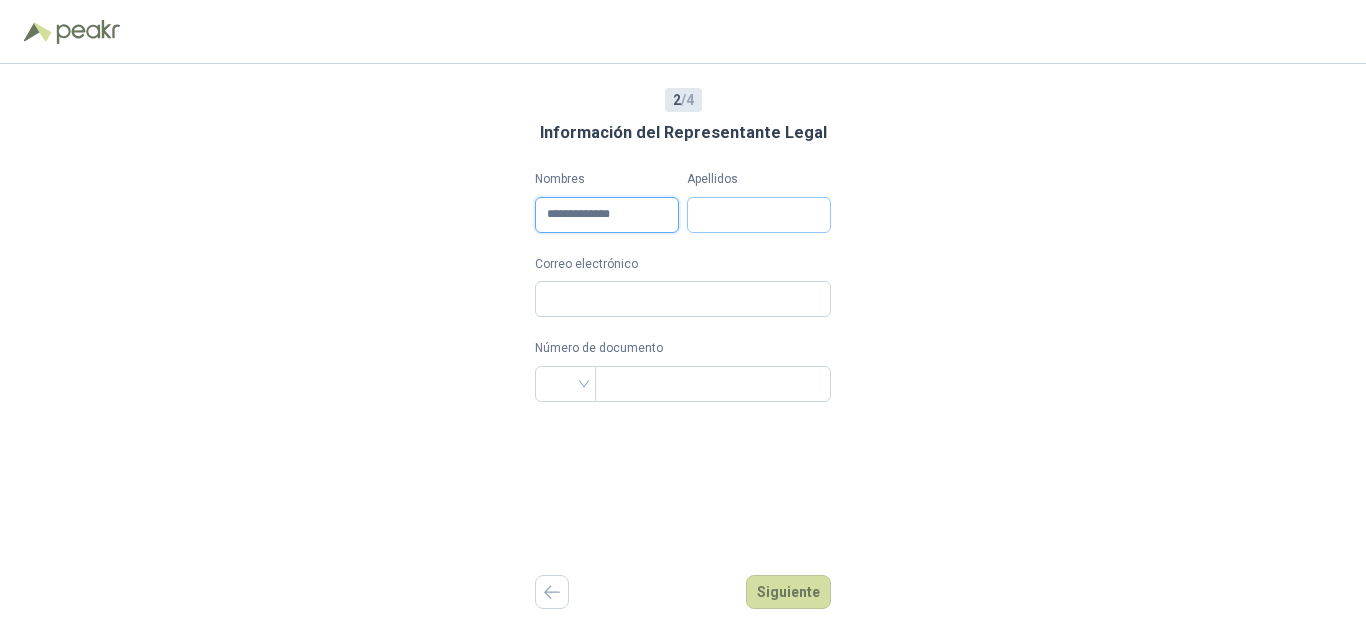 type on "**********" 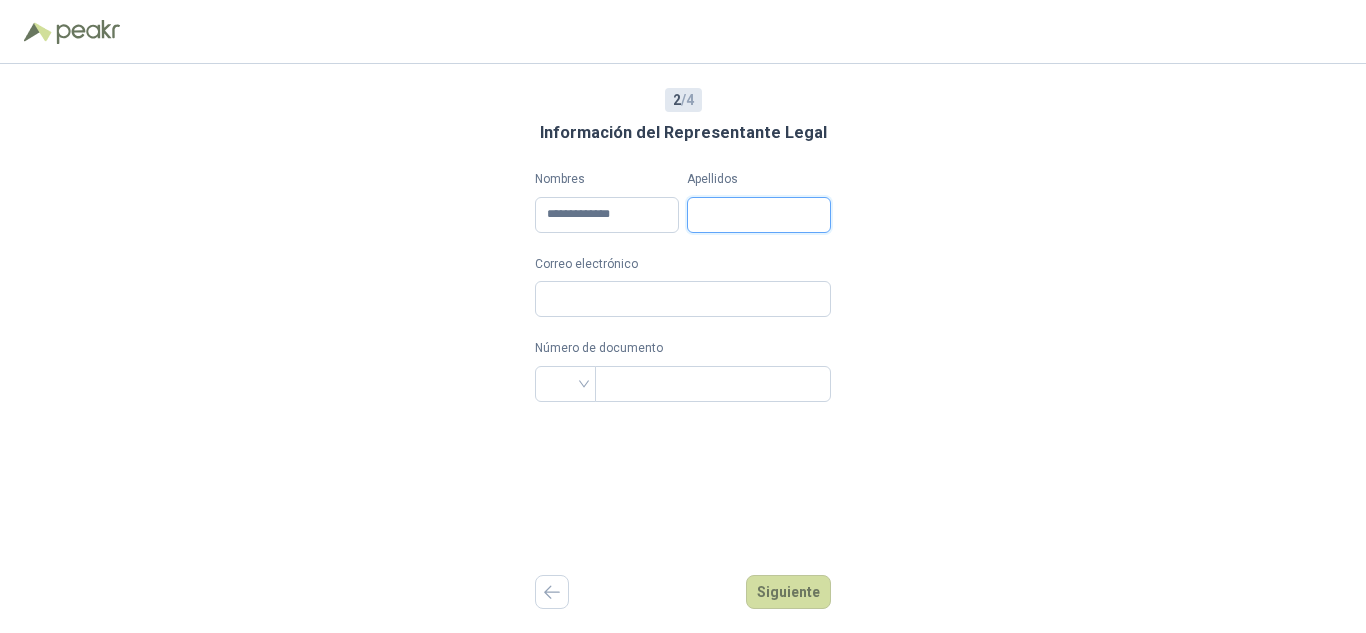 click on "Apellidos" at bounding box center [759, 215] 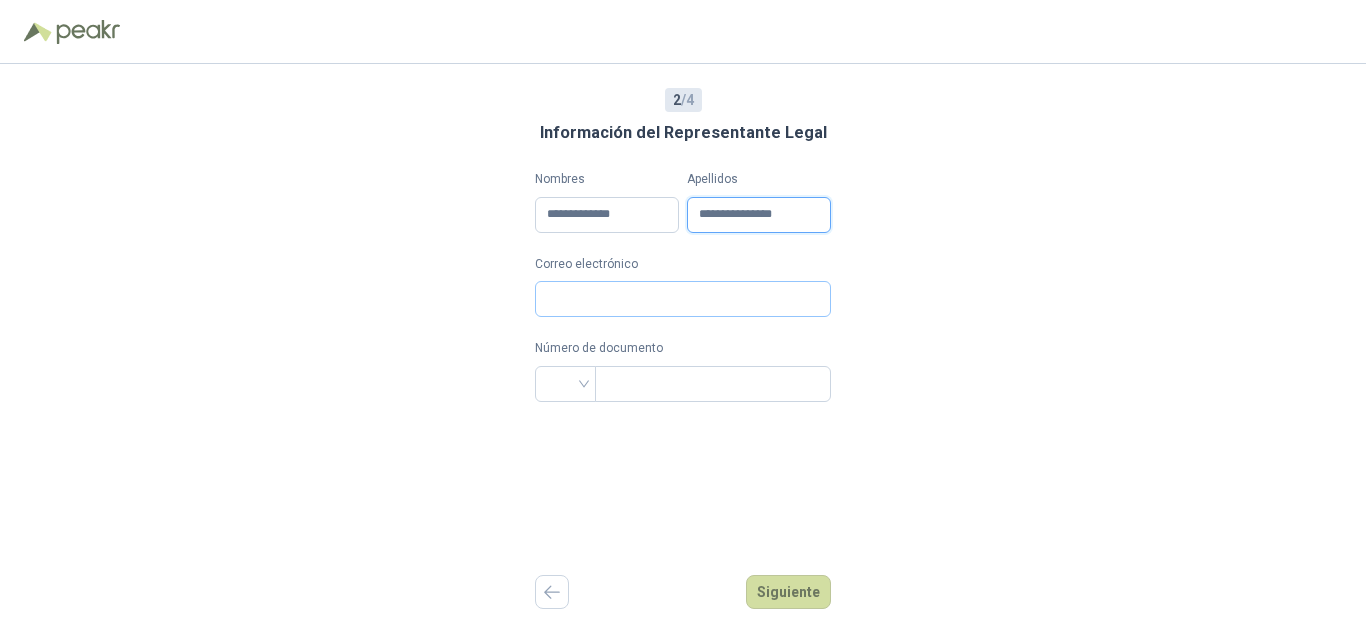 type on "**********" 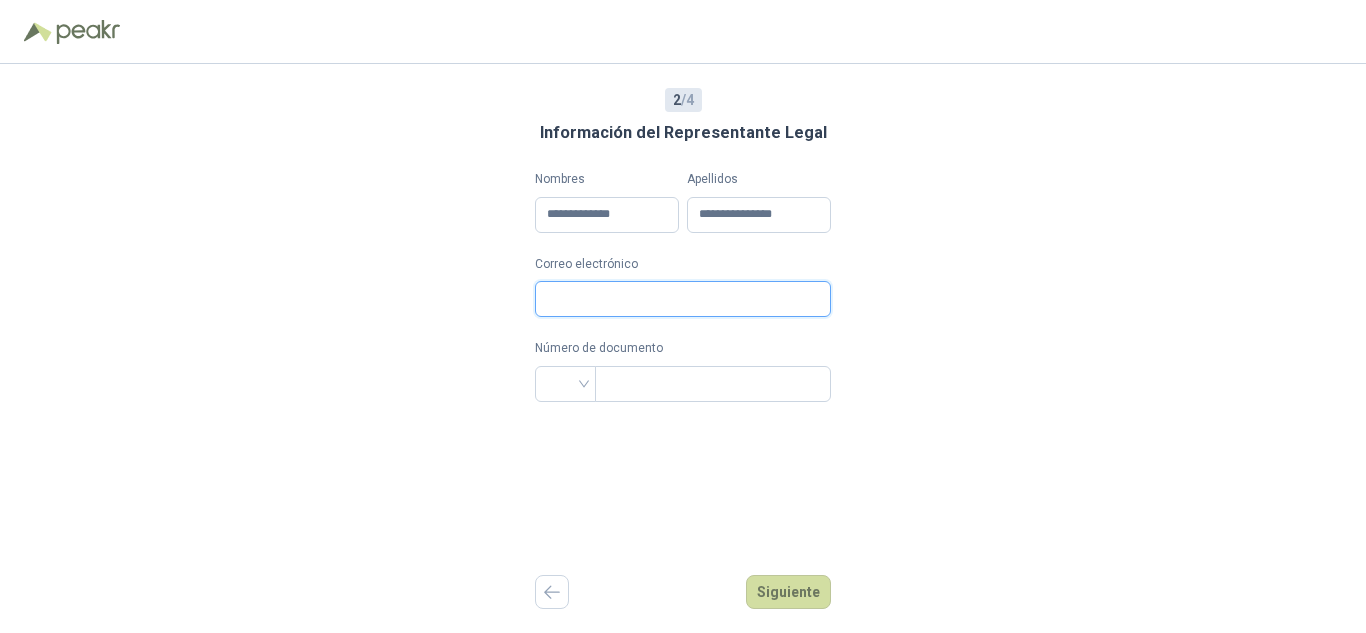 click on "Correo electrónico" at bounding box center (683, 299) 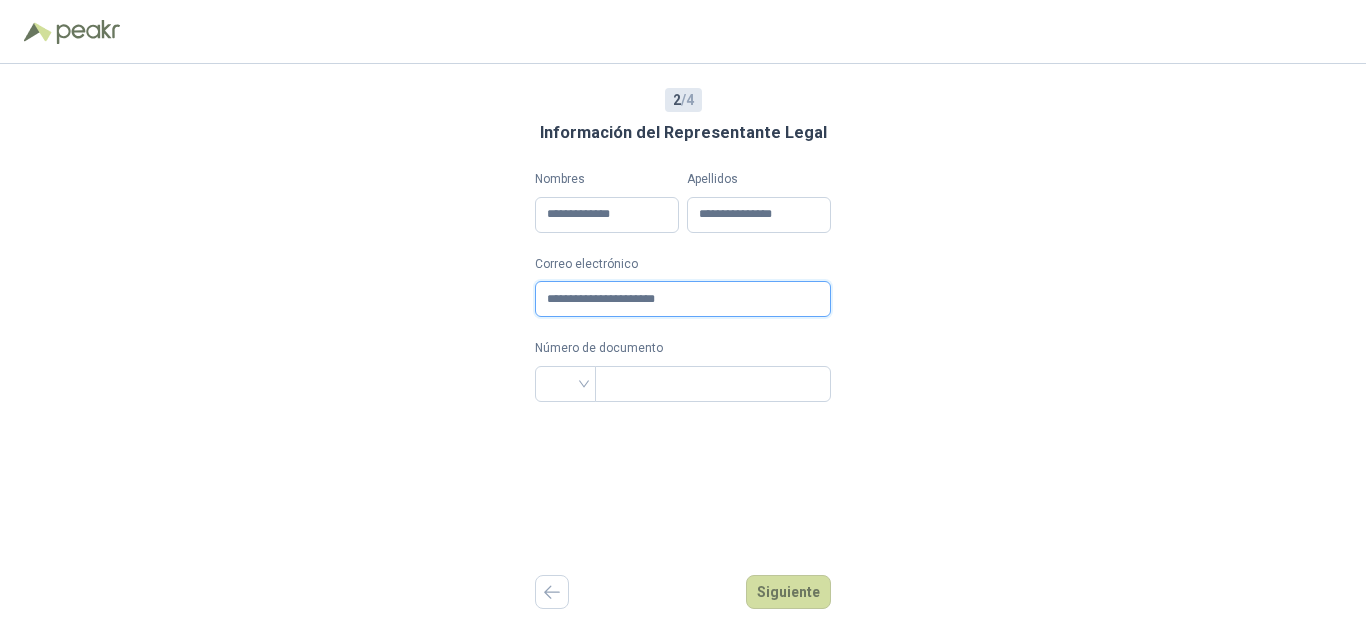 type on "**********" 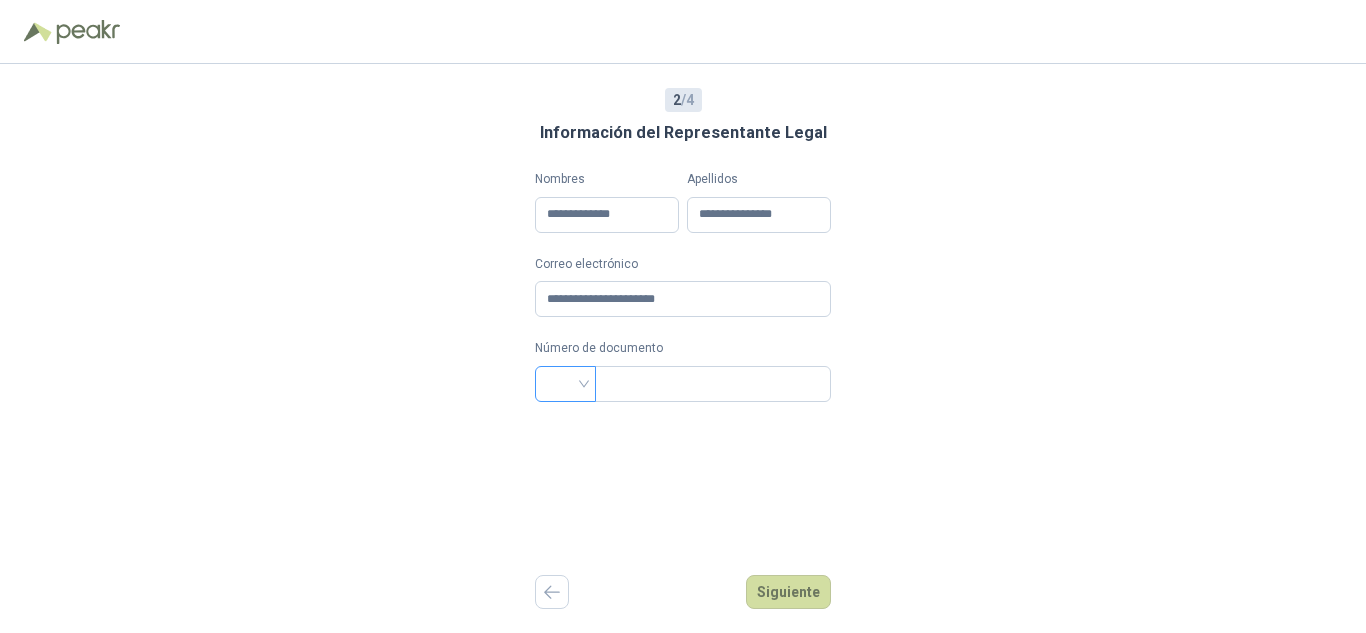 click at bounding box center (565, 382) 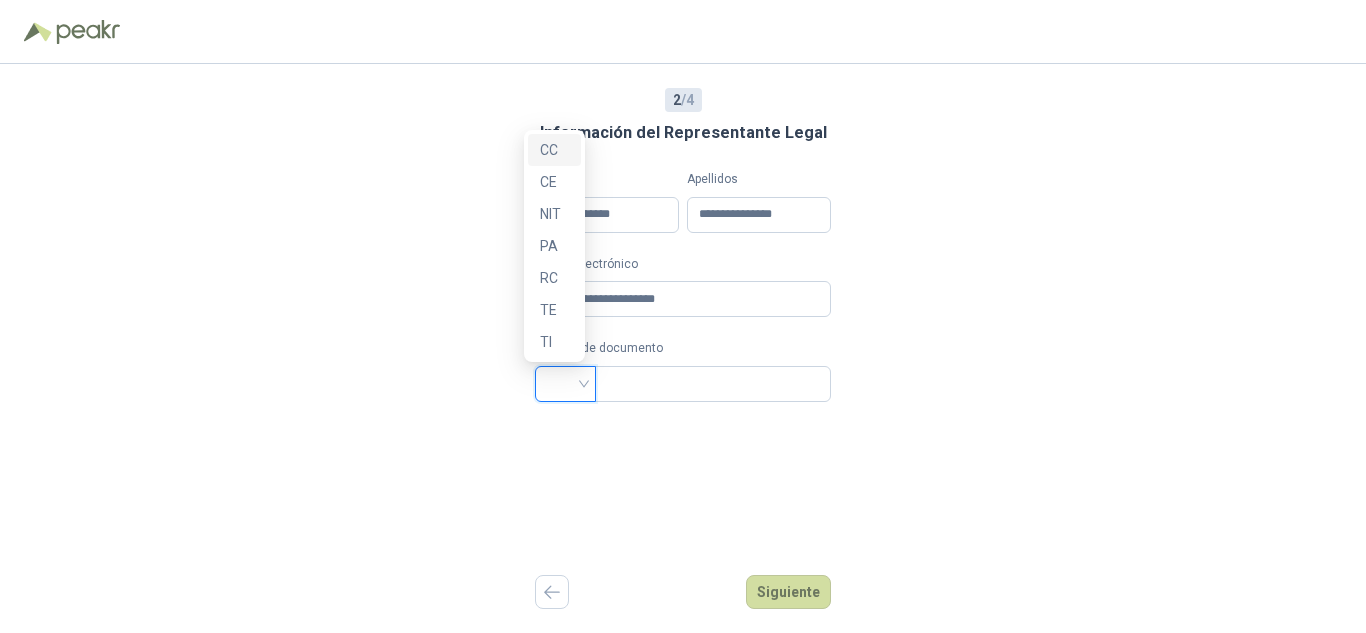 click on "CC" at bounding box center [554, 150] 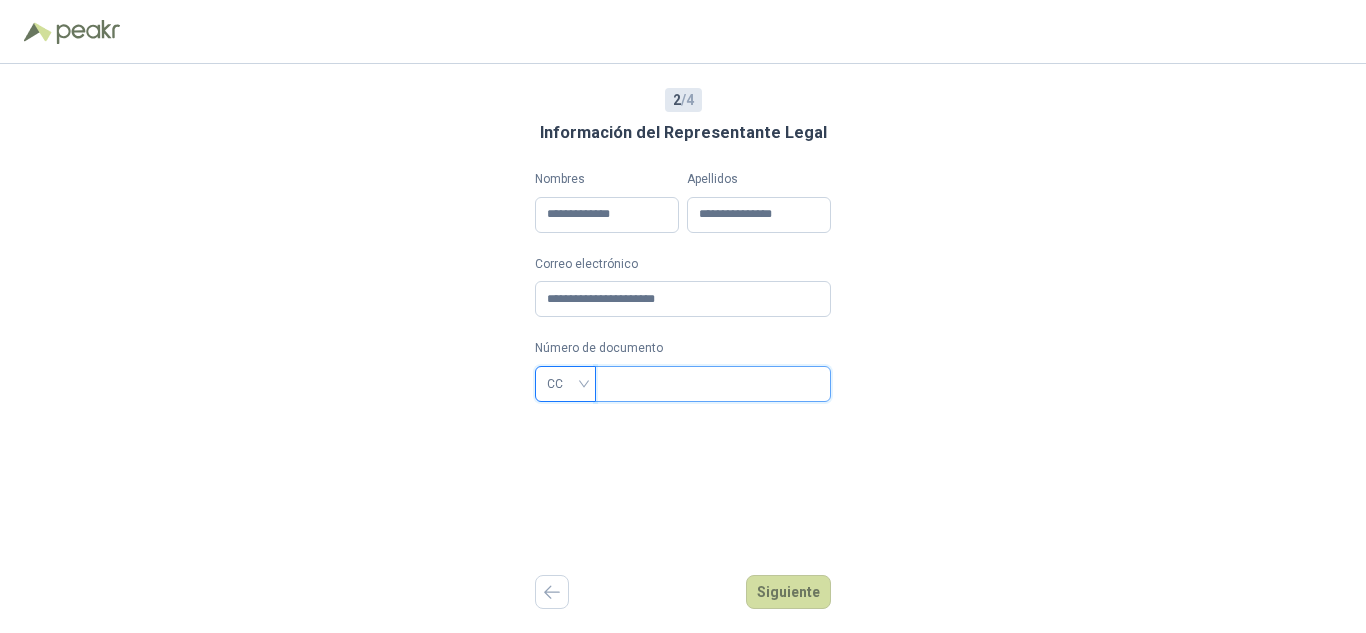 click at bounding box center [711, 384] 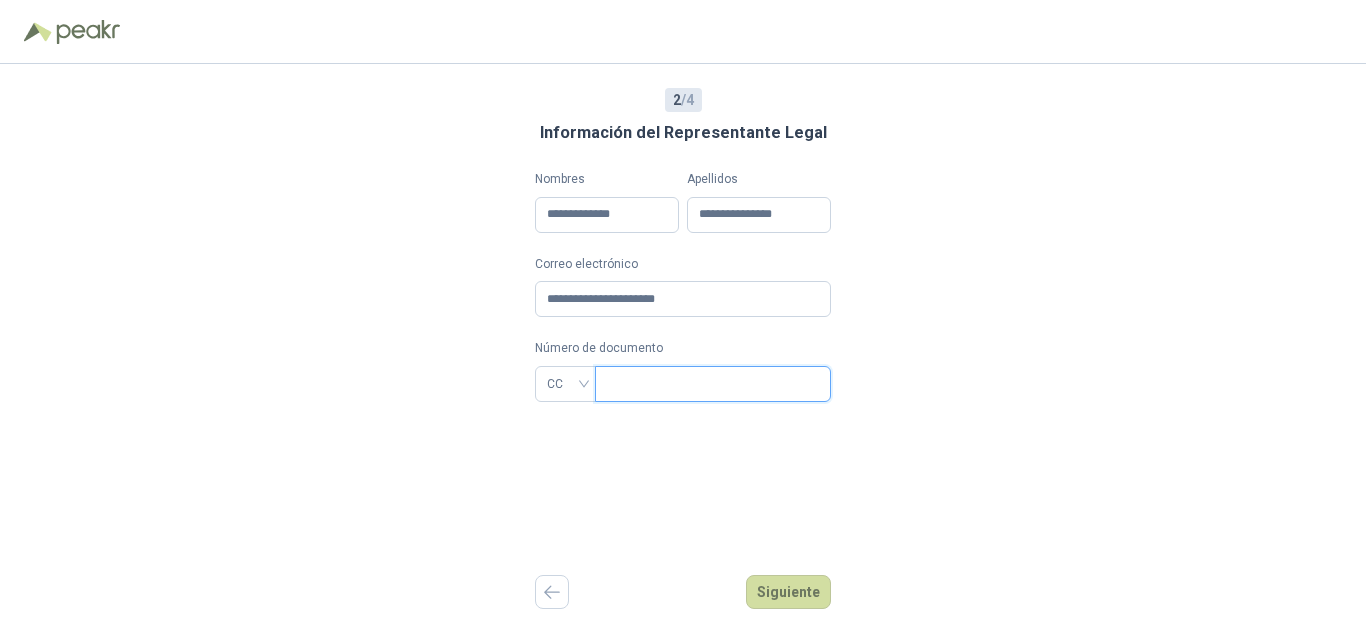 paste on "**********" 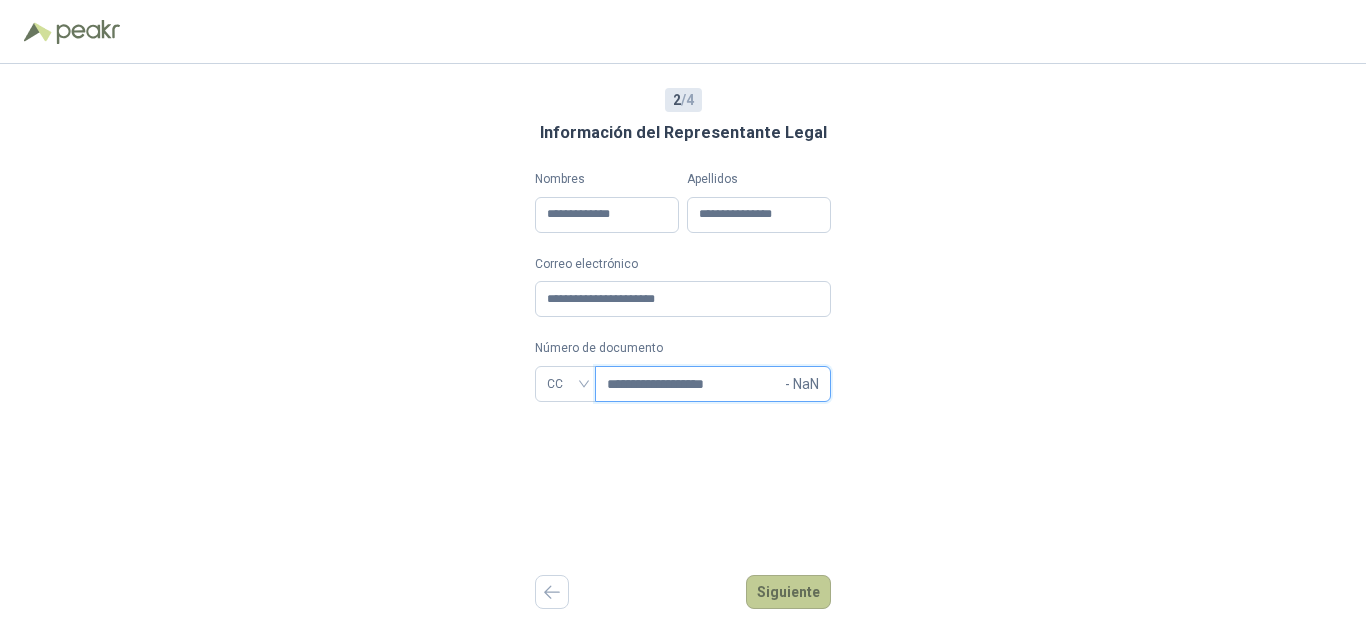 type on "**********" 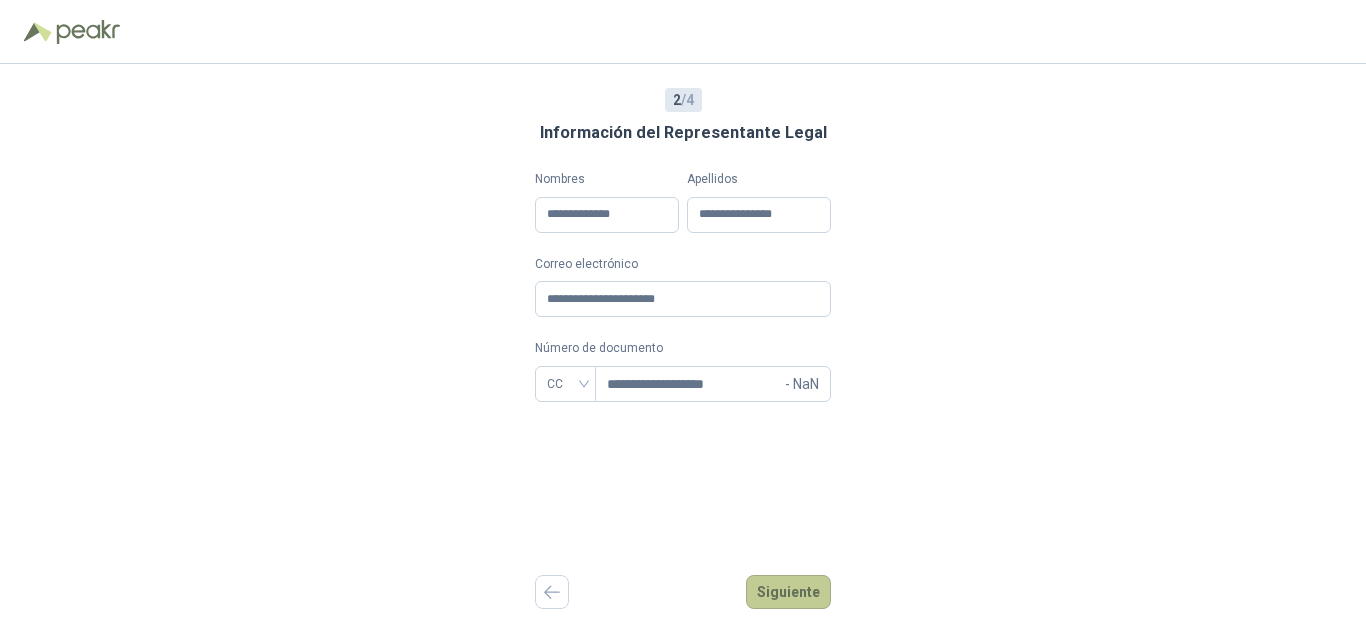 click on "Siguiente" at bounding box center [788, 592] 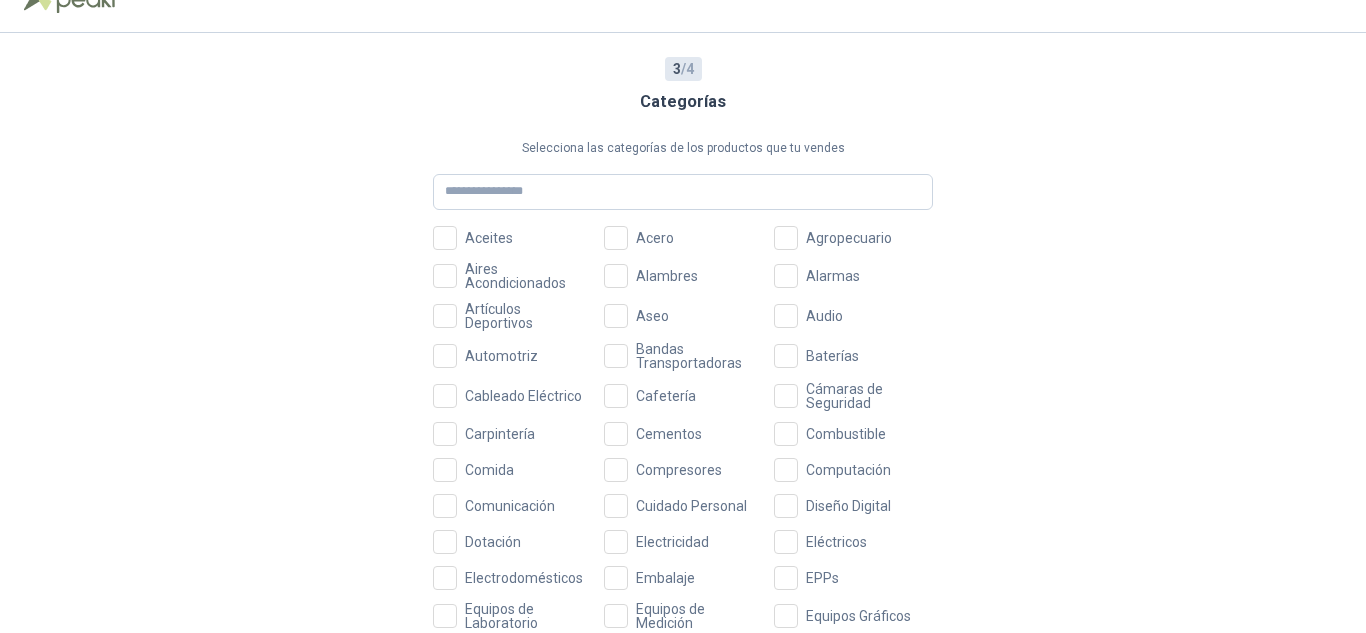 scroll, scrollTop: 0, scrollLeft: 0, axis: both 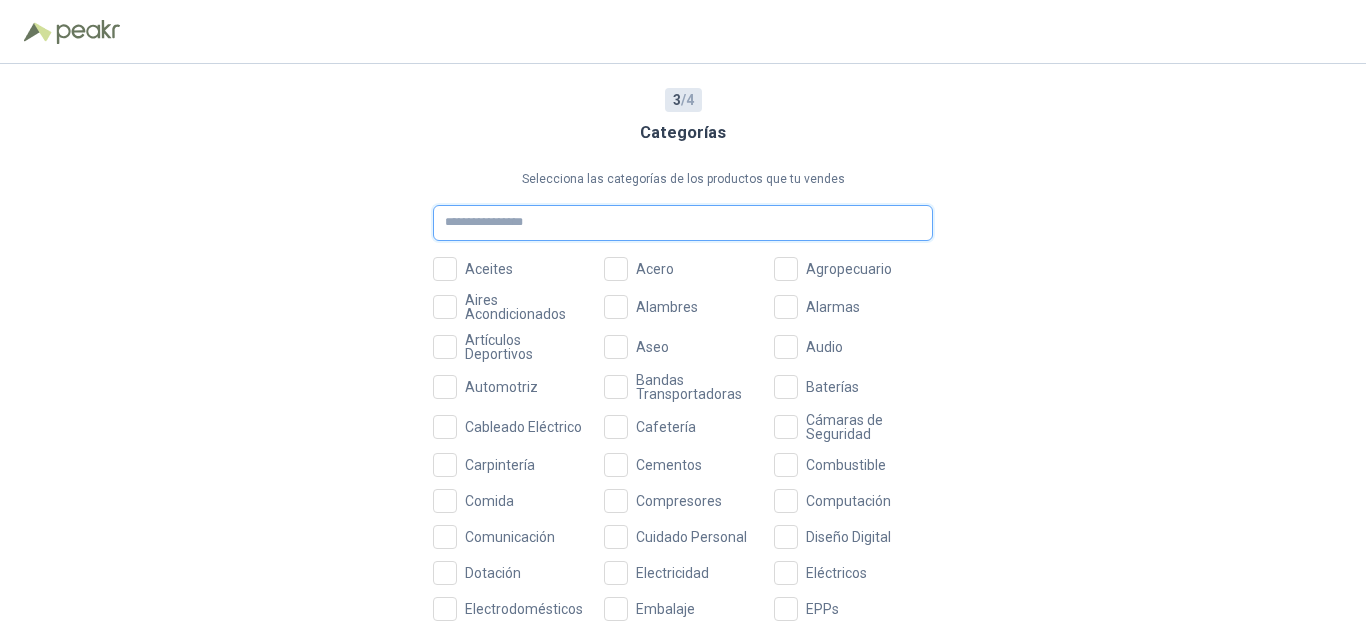 click at bounding box center [683, 223] 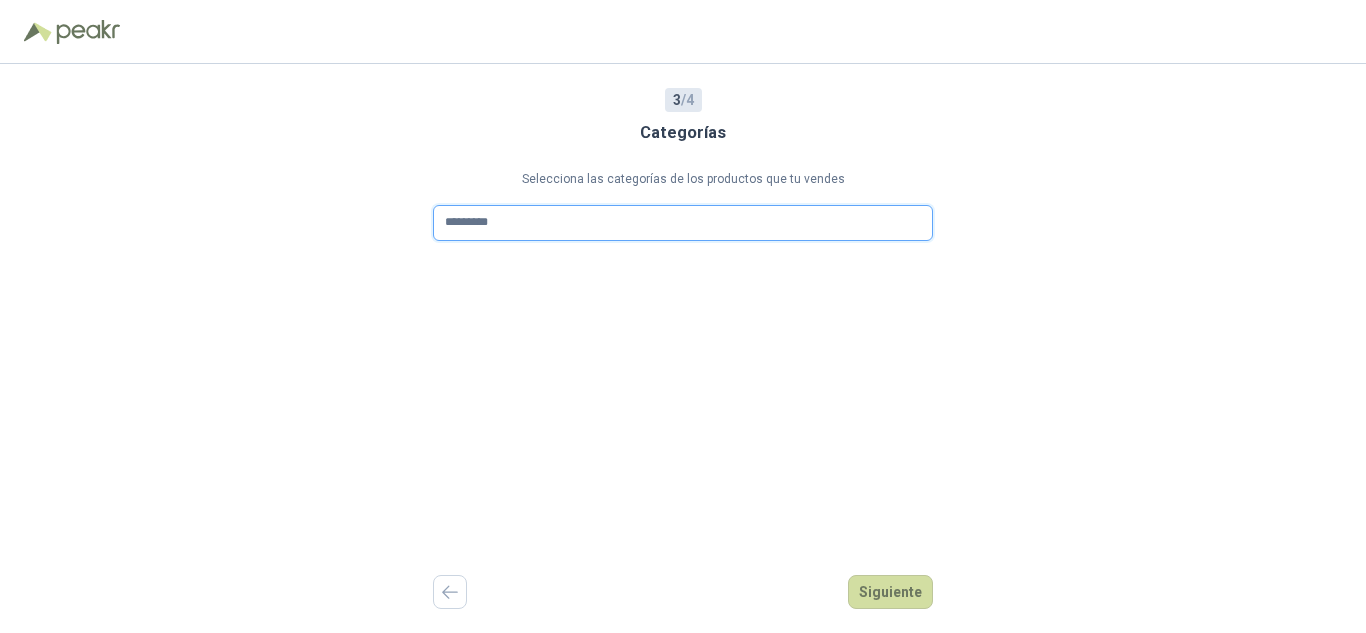 type on "*********" 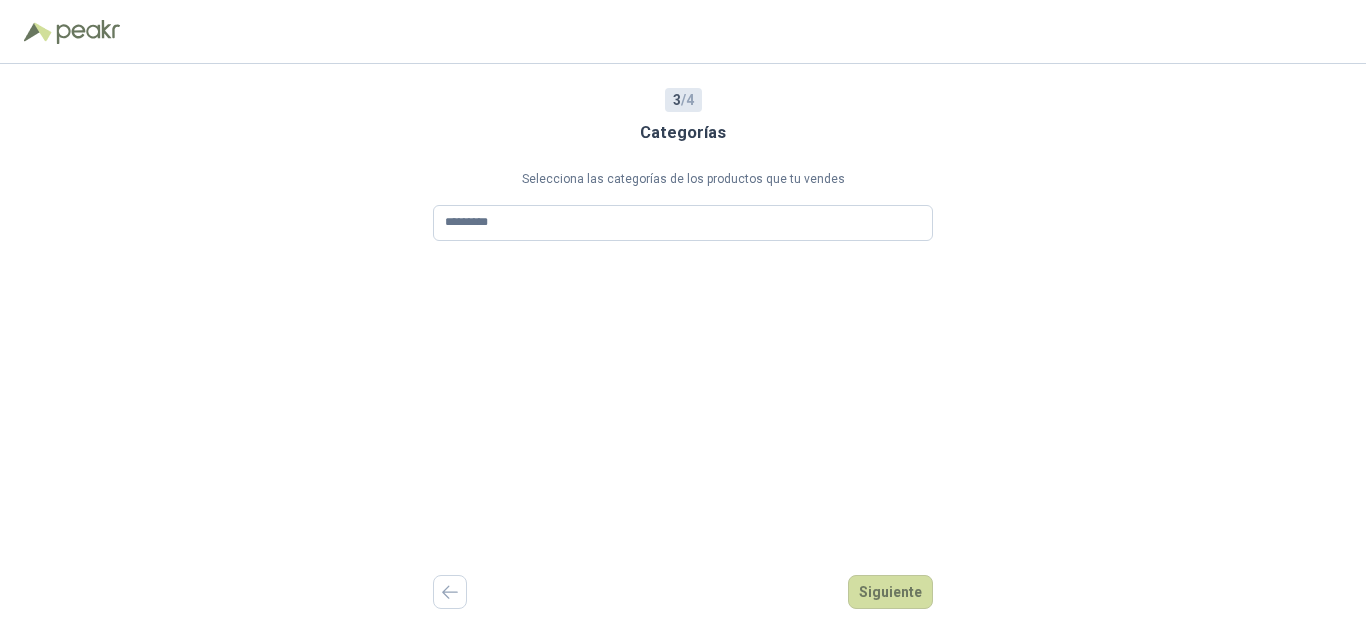 drag, startPoint x: 961, startPoint y: 283, endPoint x: 909, endPoint y: 368, distance: 99.64437 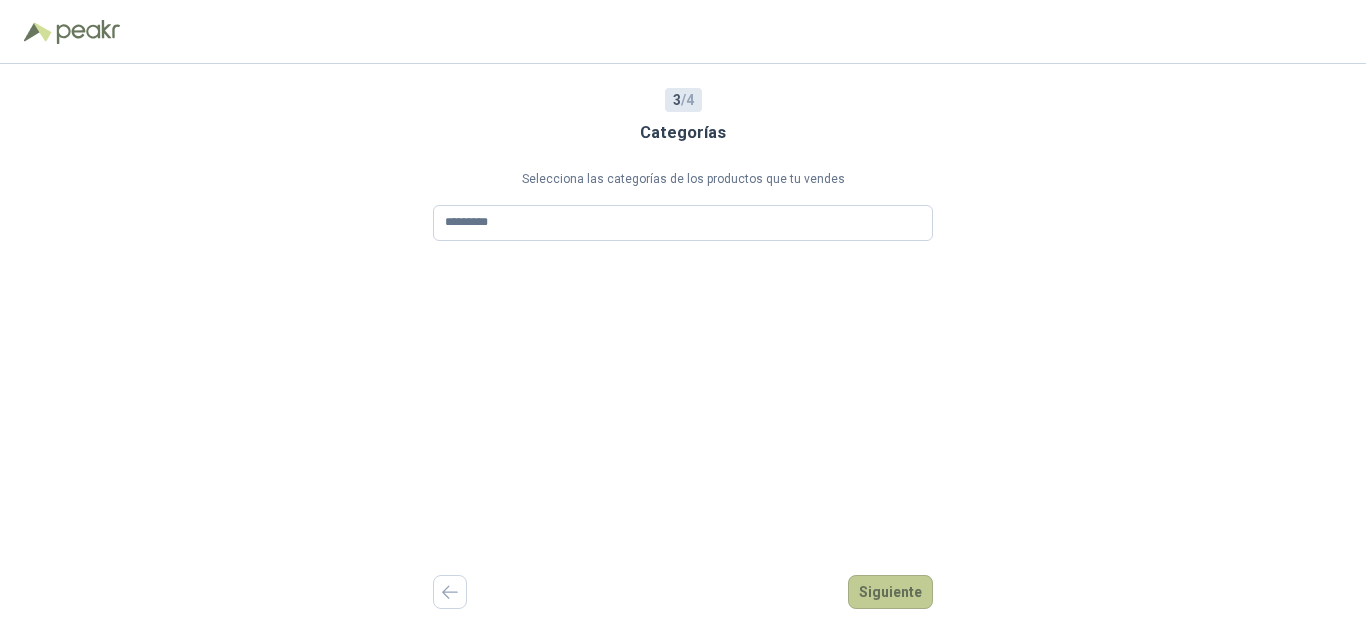 click on "Siguiente" at bounding box center [890, 592] 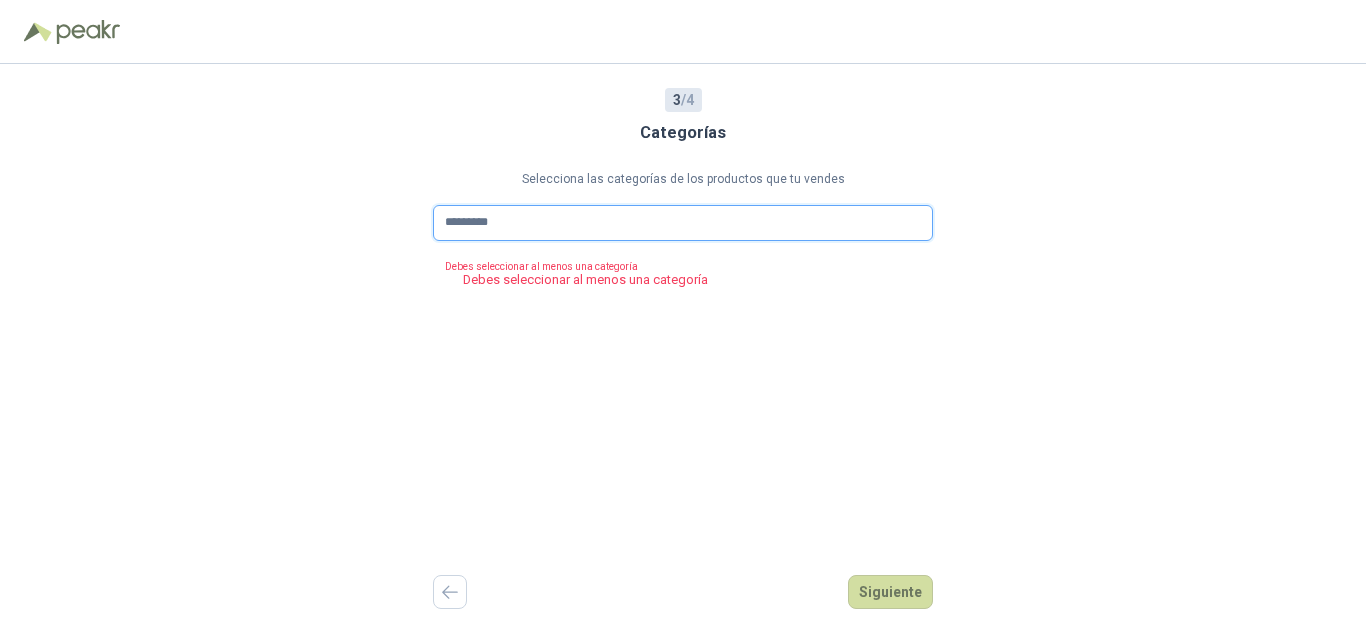 click on "*********" at bounding box center [683, 223] 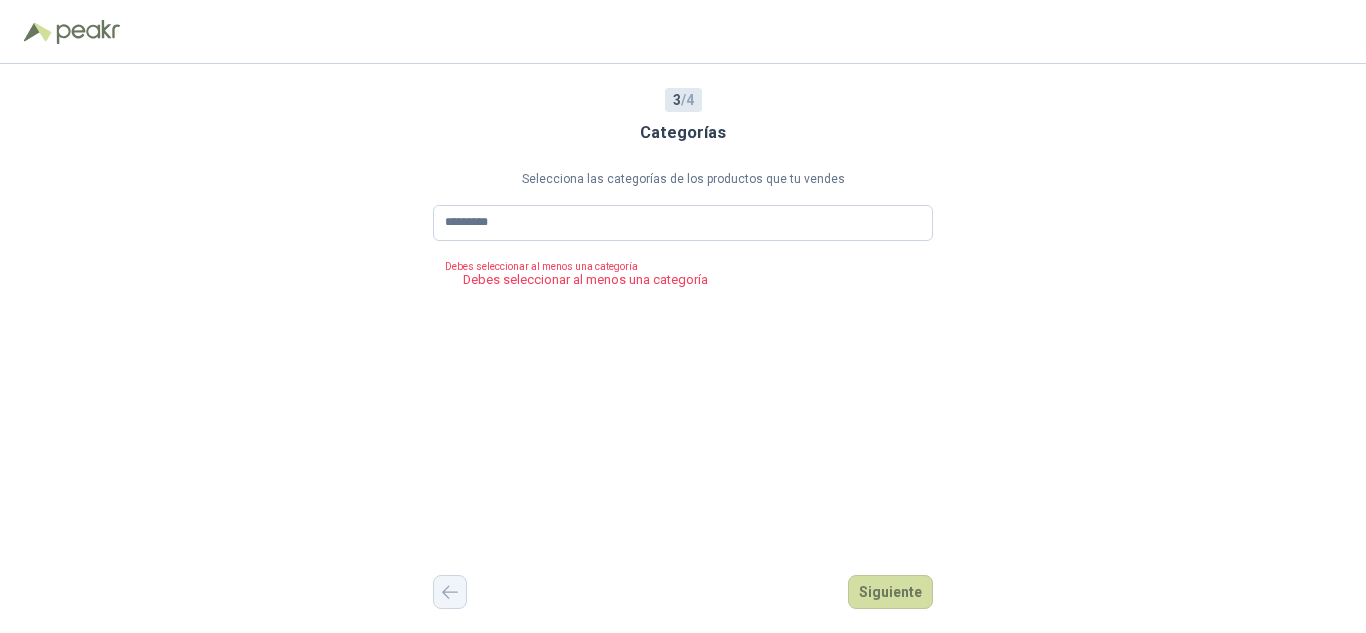 click at bounding box center (450, 592) 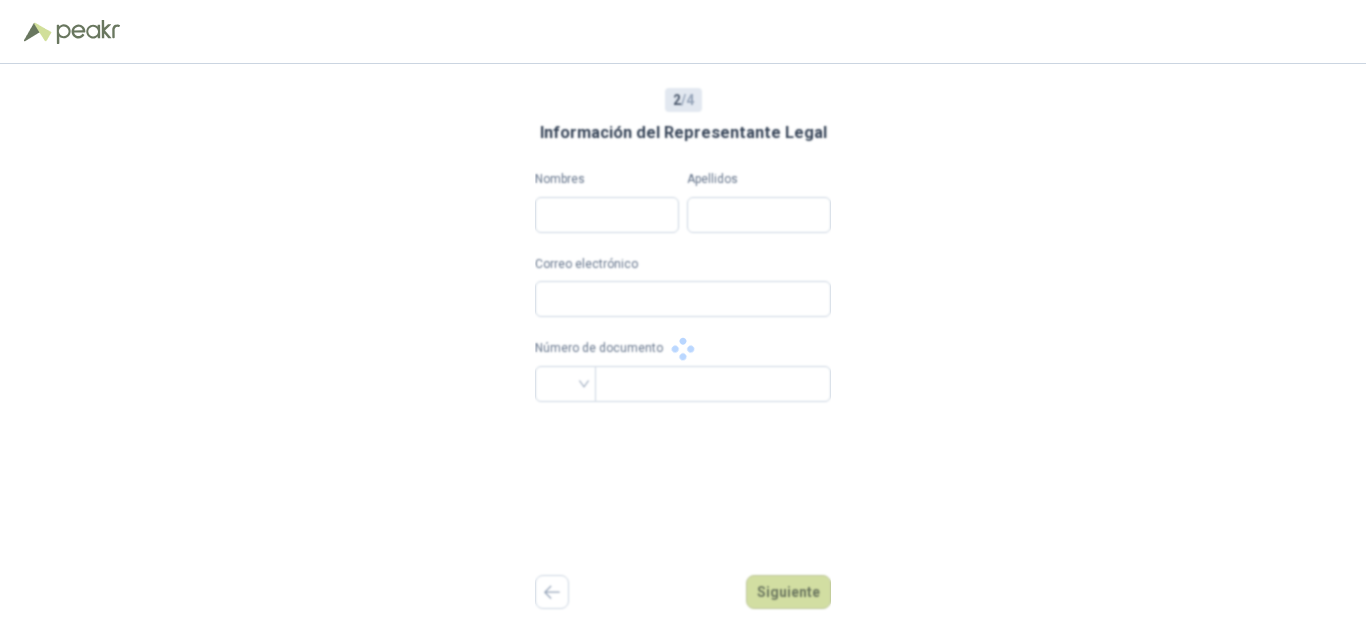 type on "**********" 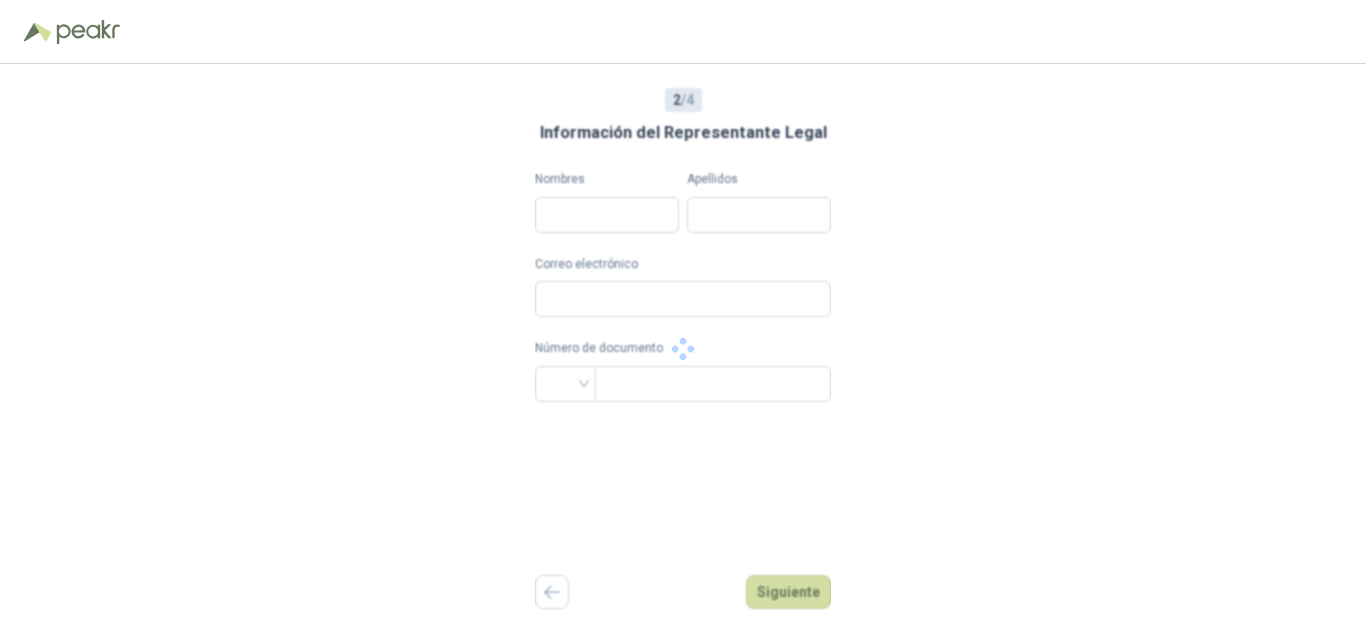 type on "**********" 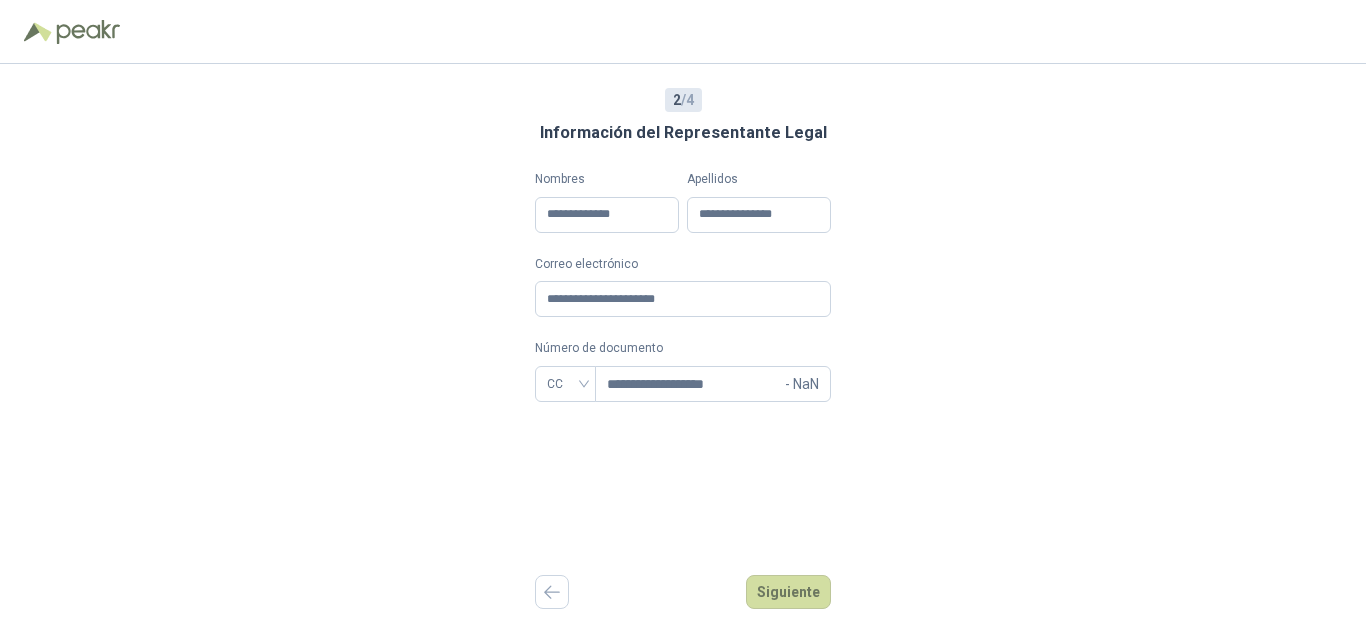 drag, startPoint x: 797, startPoint y: 587, endPoint x: 805, endPoint y: 553, distance: 34.928497 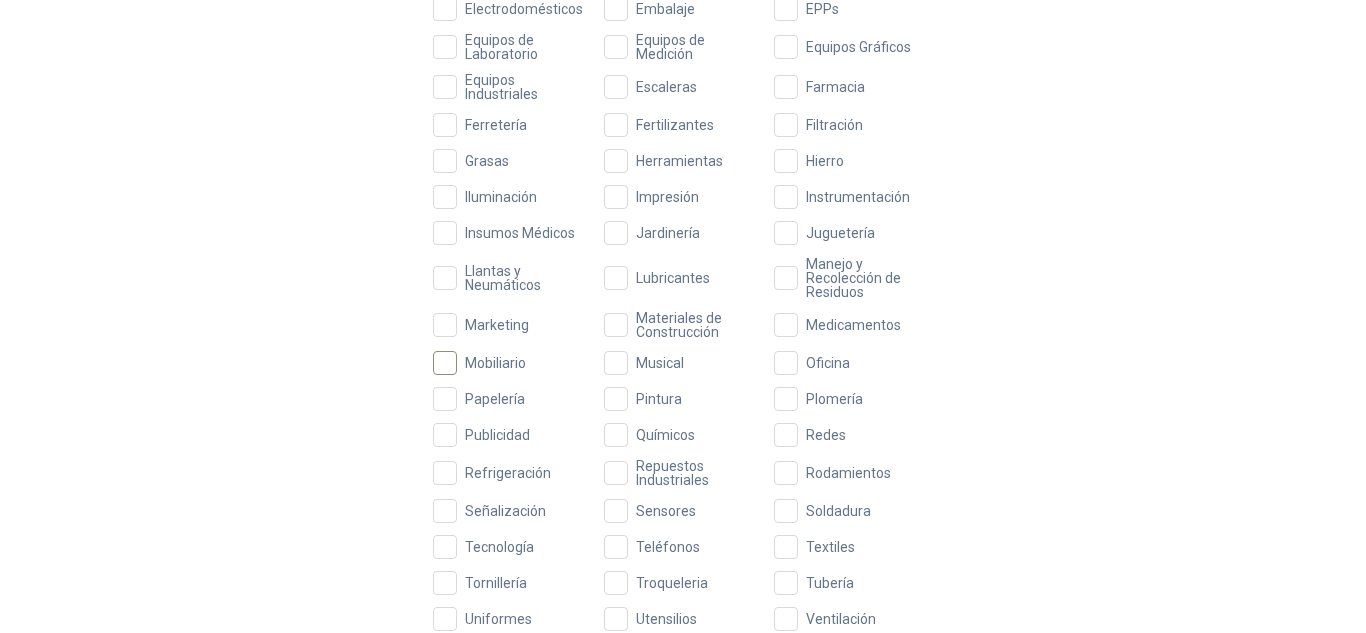 scroll, scrollTop: 700, scrollLeft: 0, axis: vertical 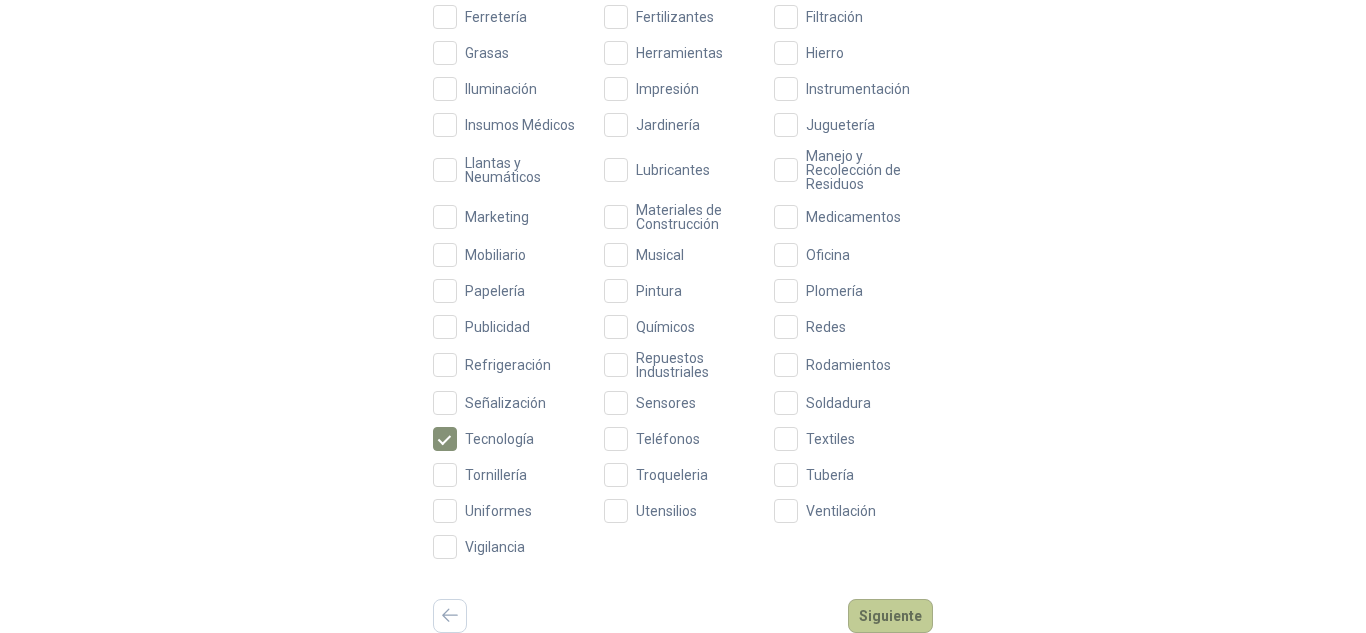 click on "Siguiente" at bounding box center [890, 616] 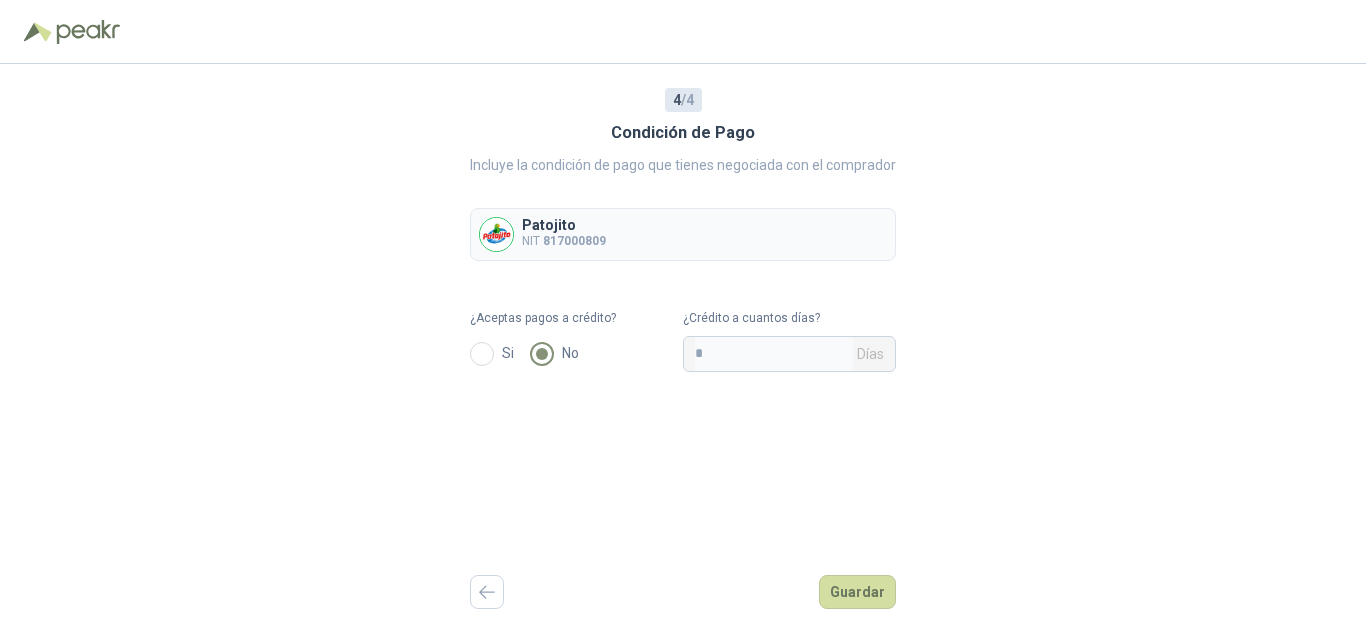 scroll, scrollTop: 0, scrollLeft: 0, axis: both 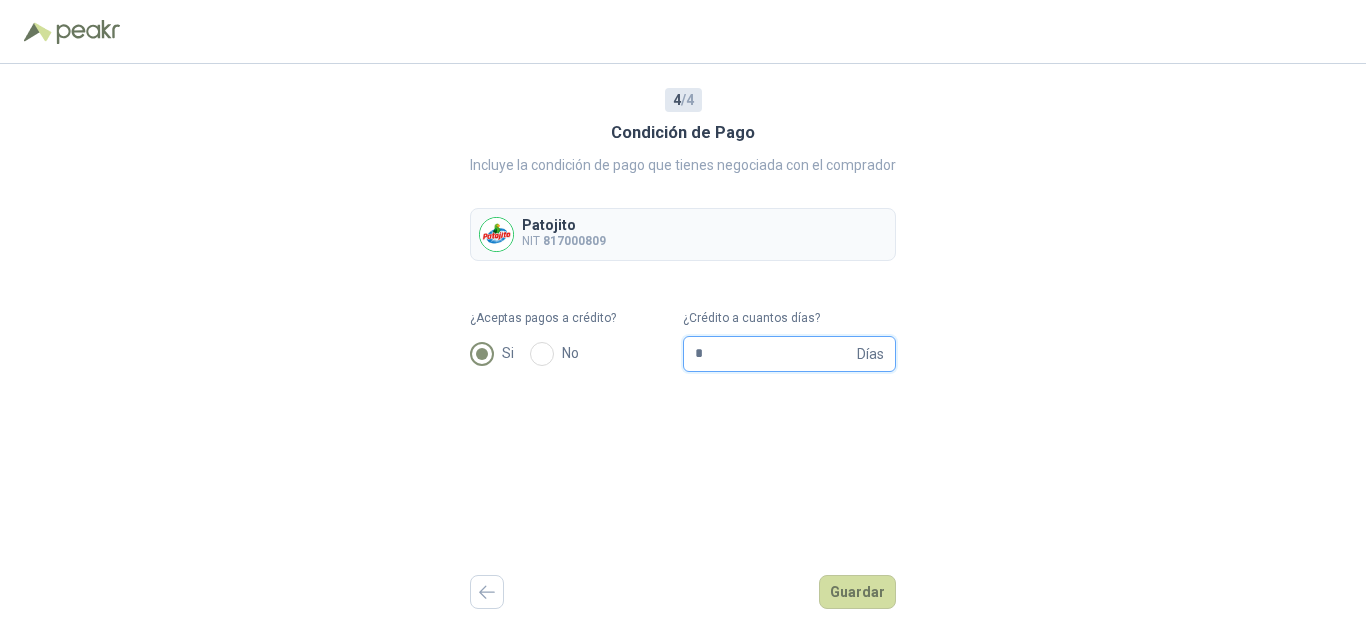 click on "*" at bounding box center (774, 354) 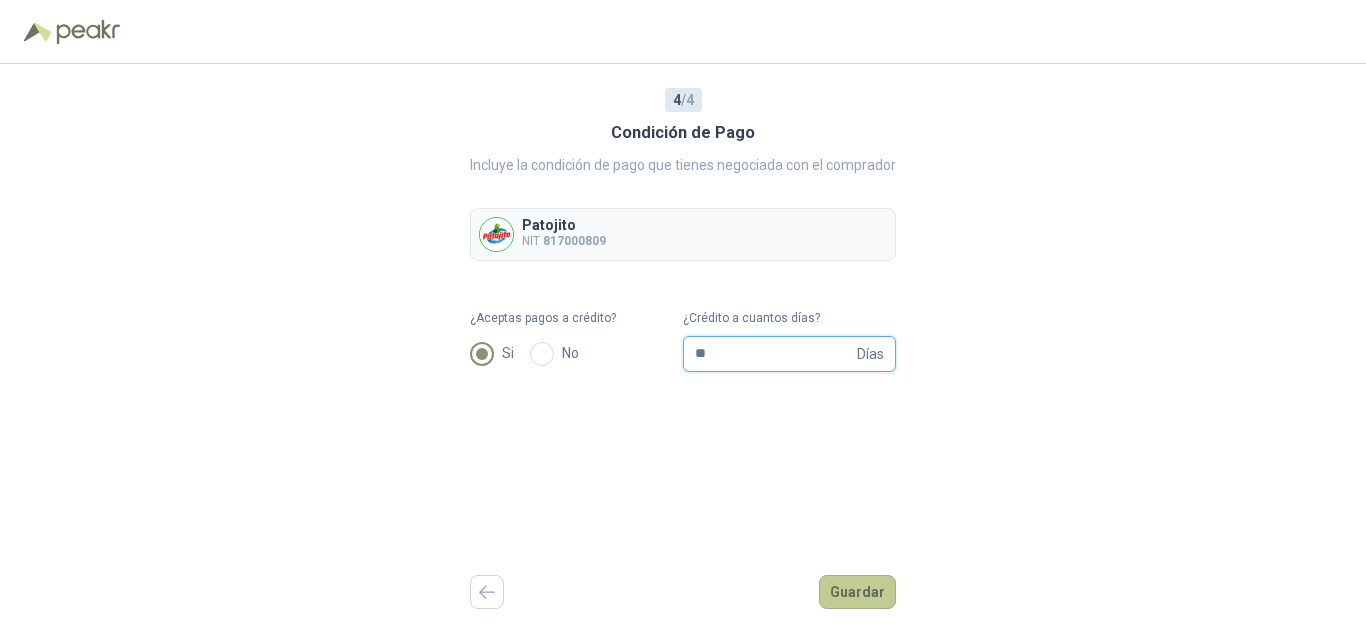 type on "**" 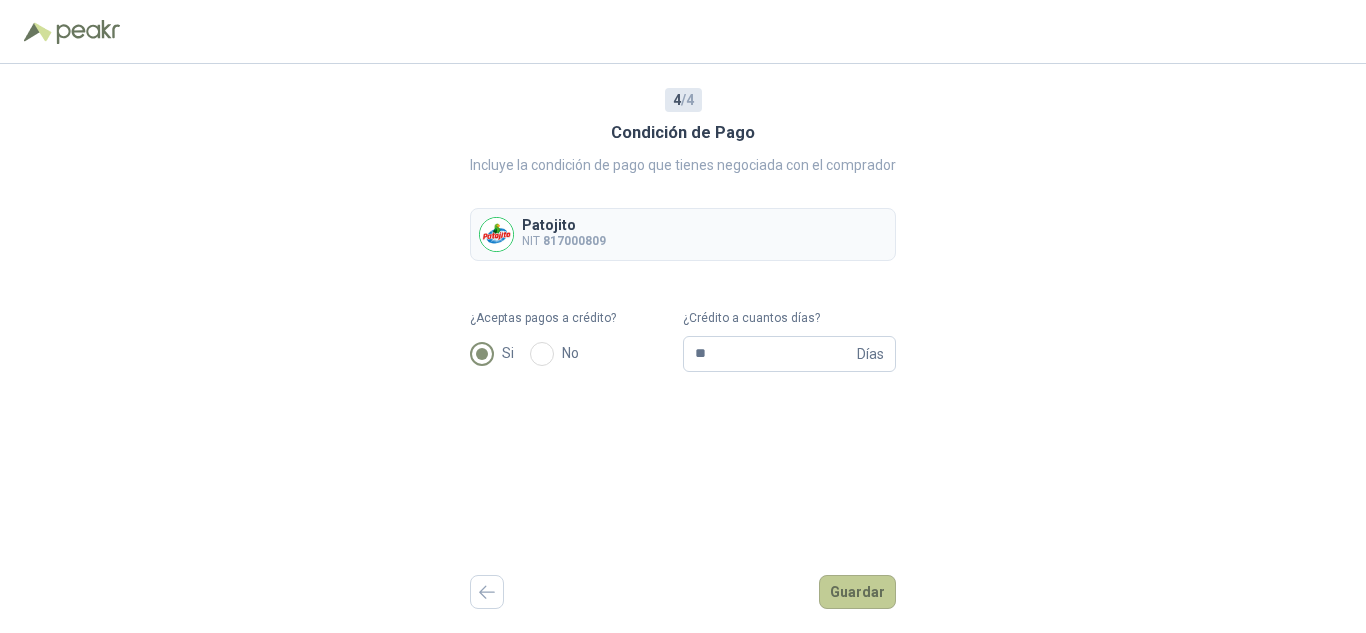 click on "Guardar" at bounding box center [857, 592] 